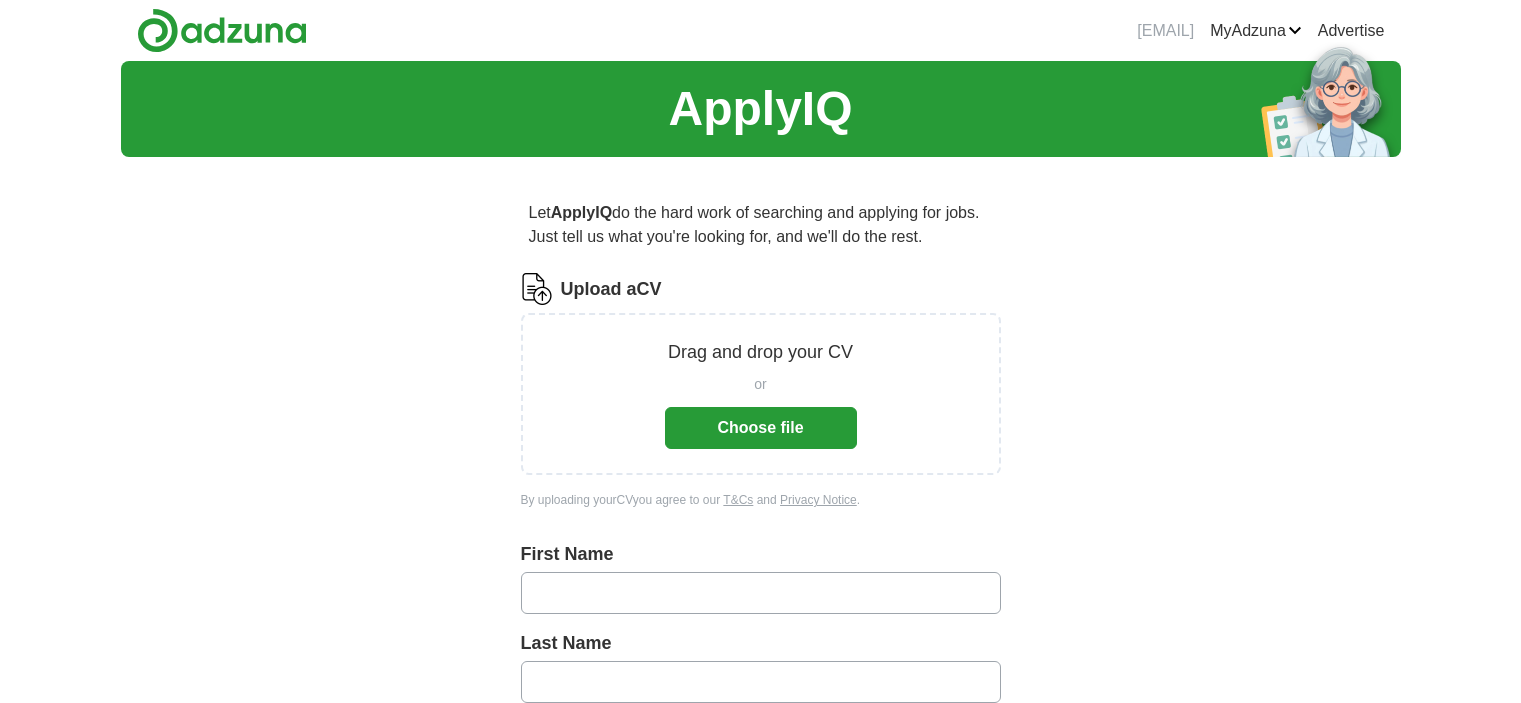 scroll, scrollTop: 0, scrollLeft: 0, axis: both 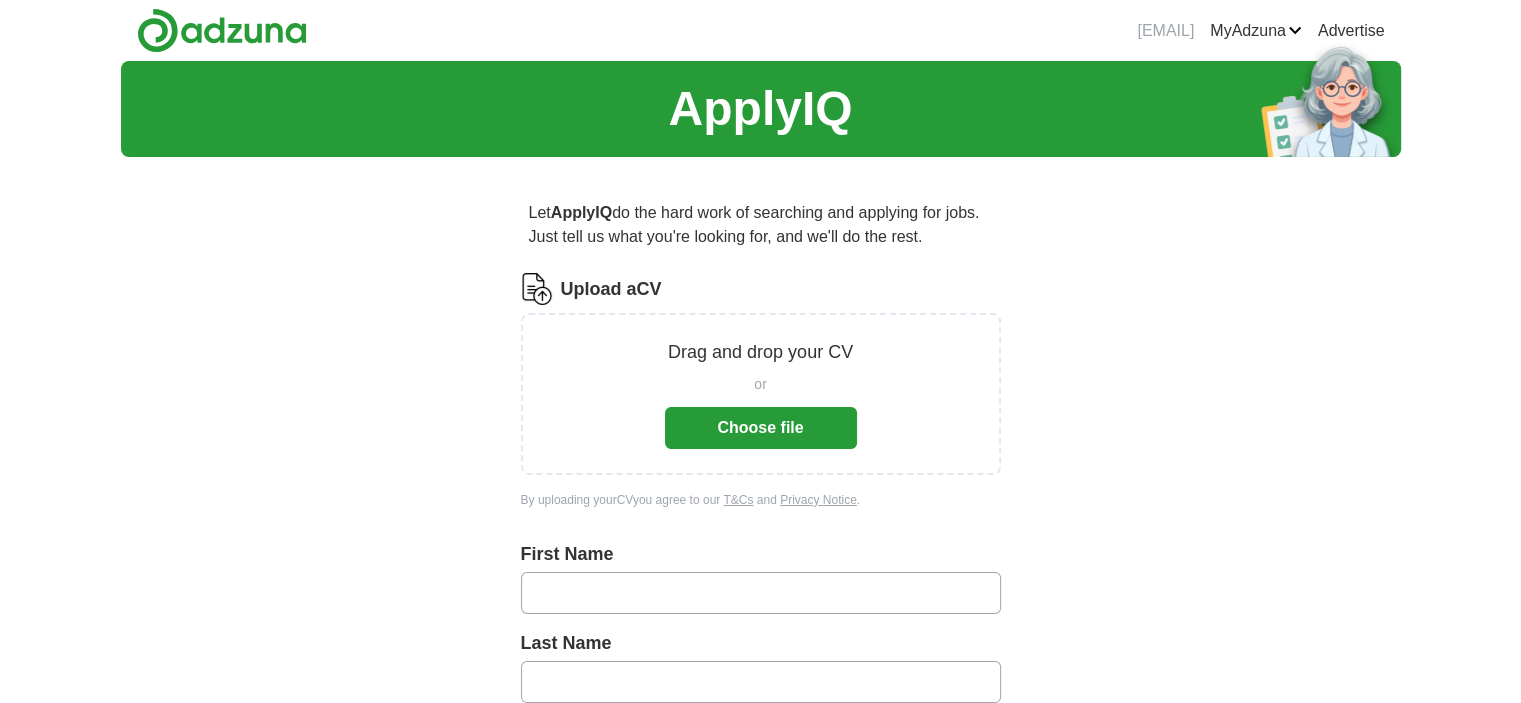 click on "Choose file" at bounding box center (761, 428) 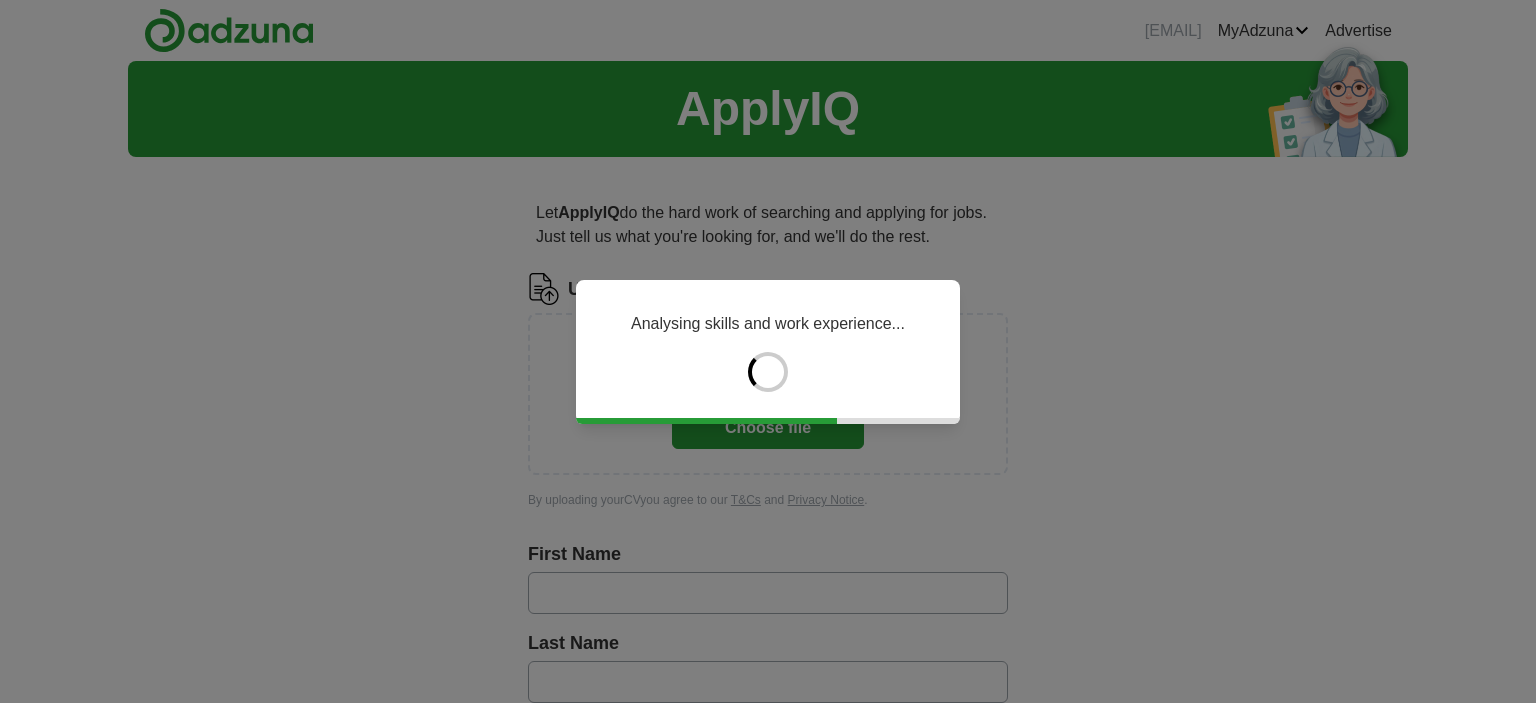 click on "Analysing skills and work experience..." at bounding box center (768, 351) 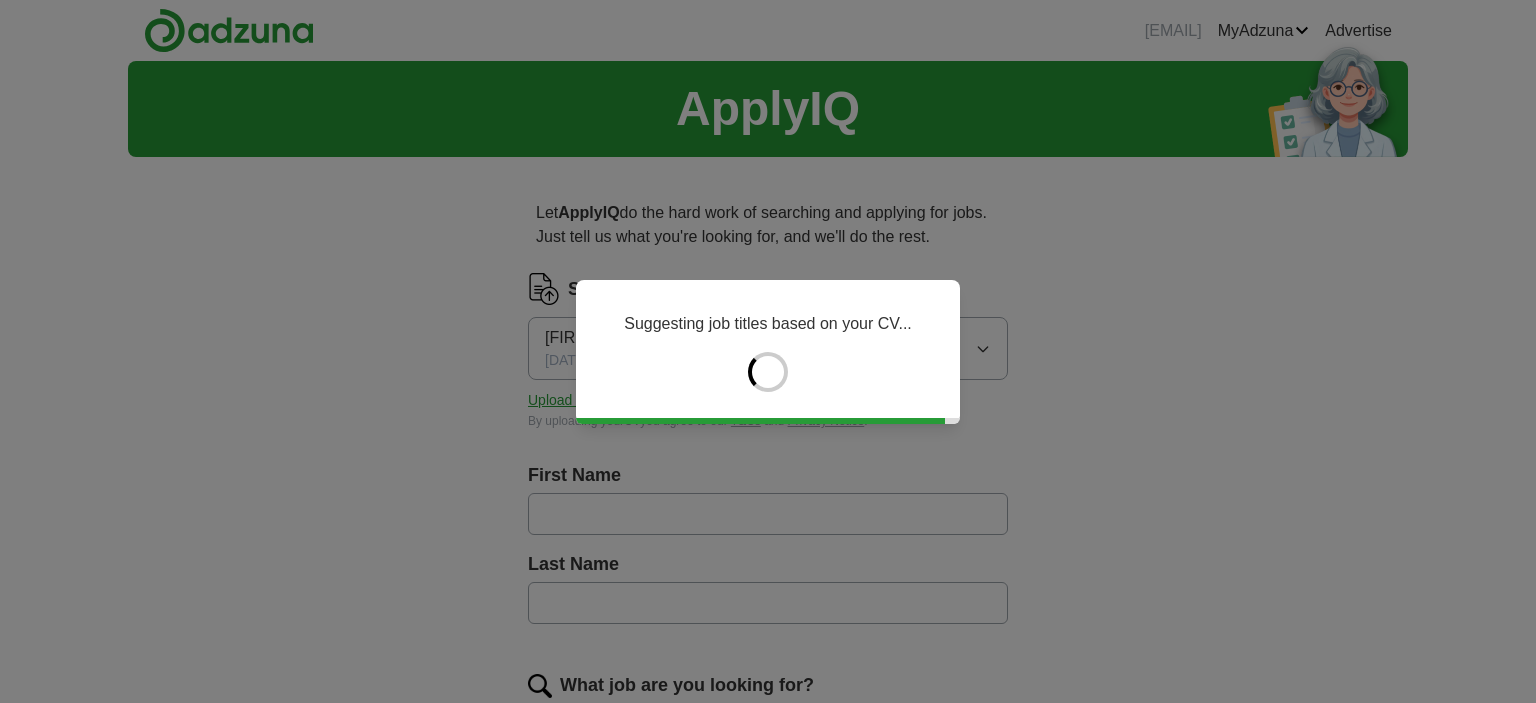 type on "*******" 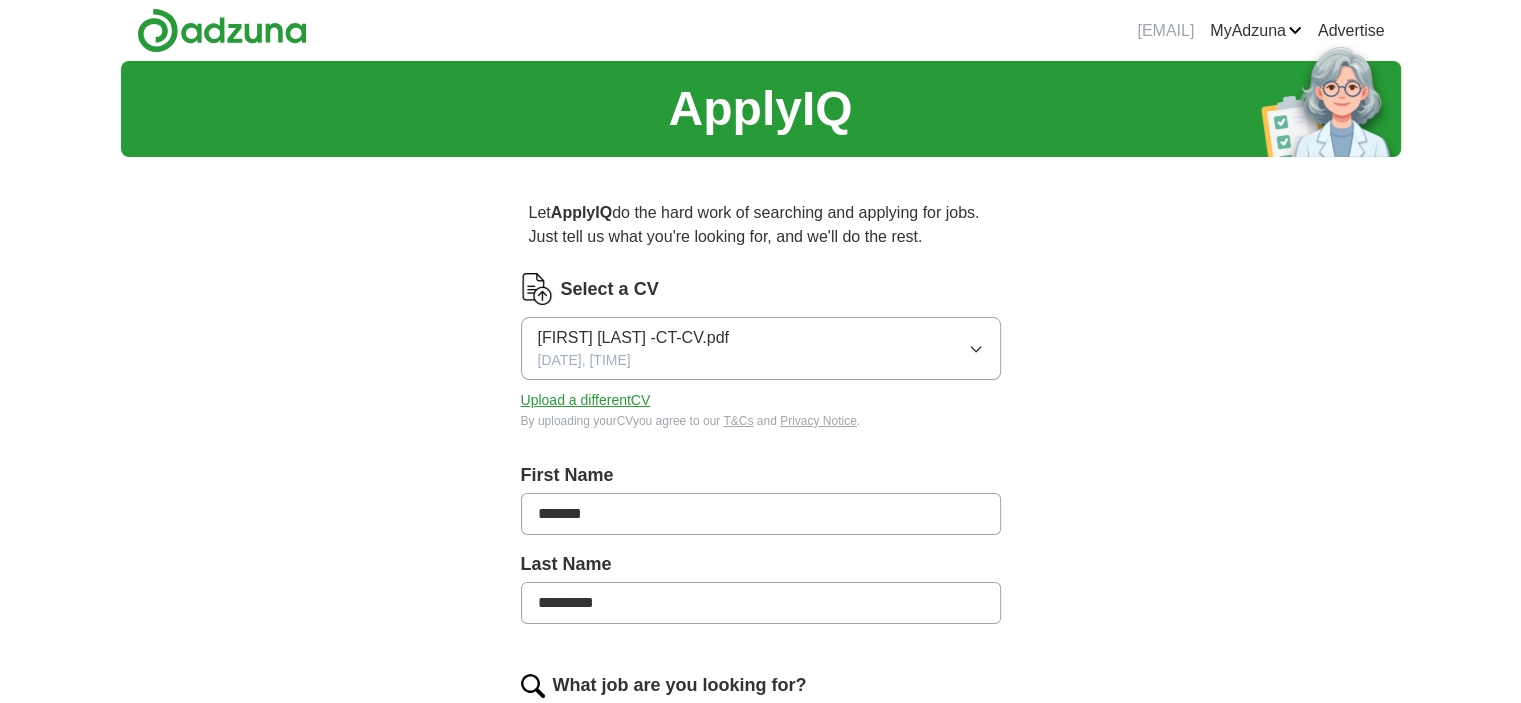 click on "Let ApplyIQ do the hard work of searching and applying for jobs. Just tell us what you're looking for, and we'll do the rest. Select a CV [FIRST] [LAST] -CT-CV.pdf [DATE], [TIME] Upload a different CV By uploading your CV you agree to our T&Cs and Privacy Notice. First Name ******* Last Name ********* What job are you looking for? Enter or select a minimum of 3 job titles (4-8 recommended) Mechanical Design Technician + CAD Technician + CAD Draughtsman + Junior Mechanical Designer + Junior Product Designer + 3D CAD Technician + Design Technician + Junior CAD Designer + CAD Specialist + Select all Where do you want to work? 25 mile radius What's your minimum salary? At least £ - per year £ 20 k £ 100 k+ Start applying for jobs By registering, you consent to us applying to suitable jobs for you" at bounding box center [761, 894] 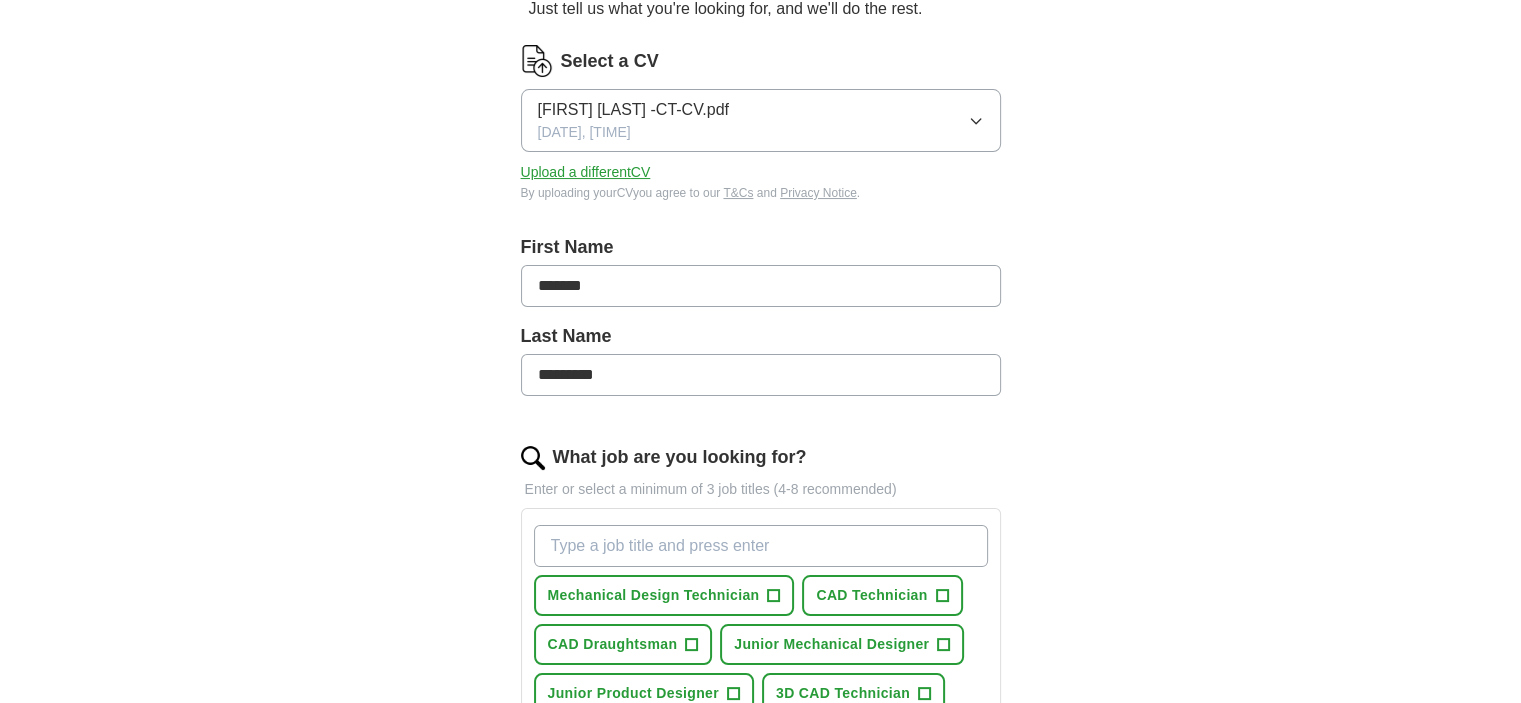 scroll, scrollTop: 320, scrollLeft: 0, axis: vertical 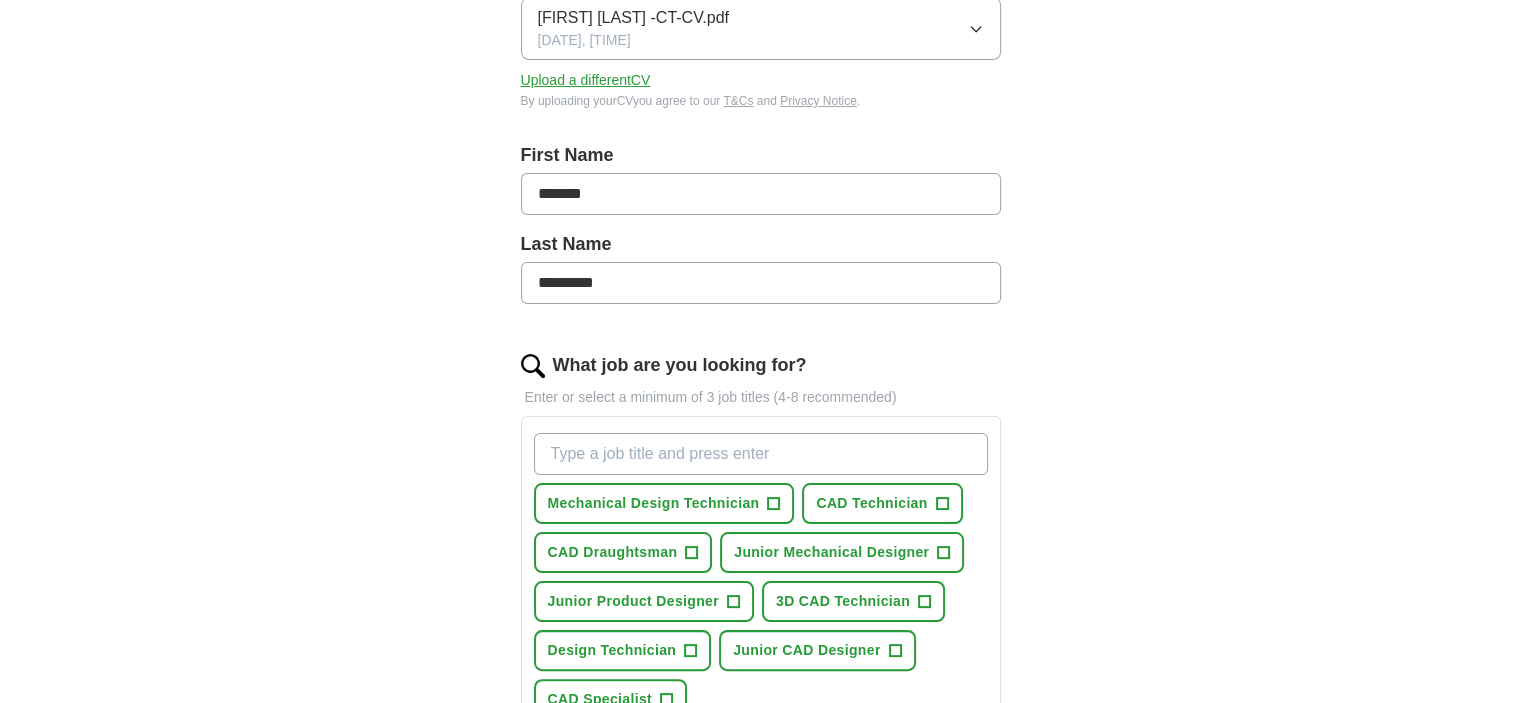 click on "*********" at bounding box center [761, 283] 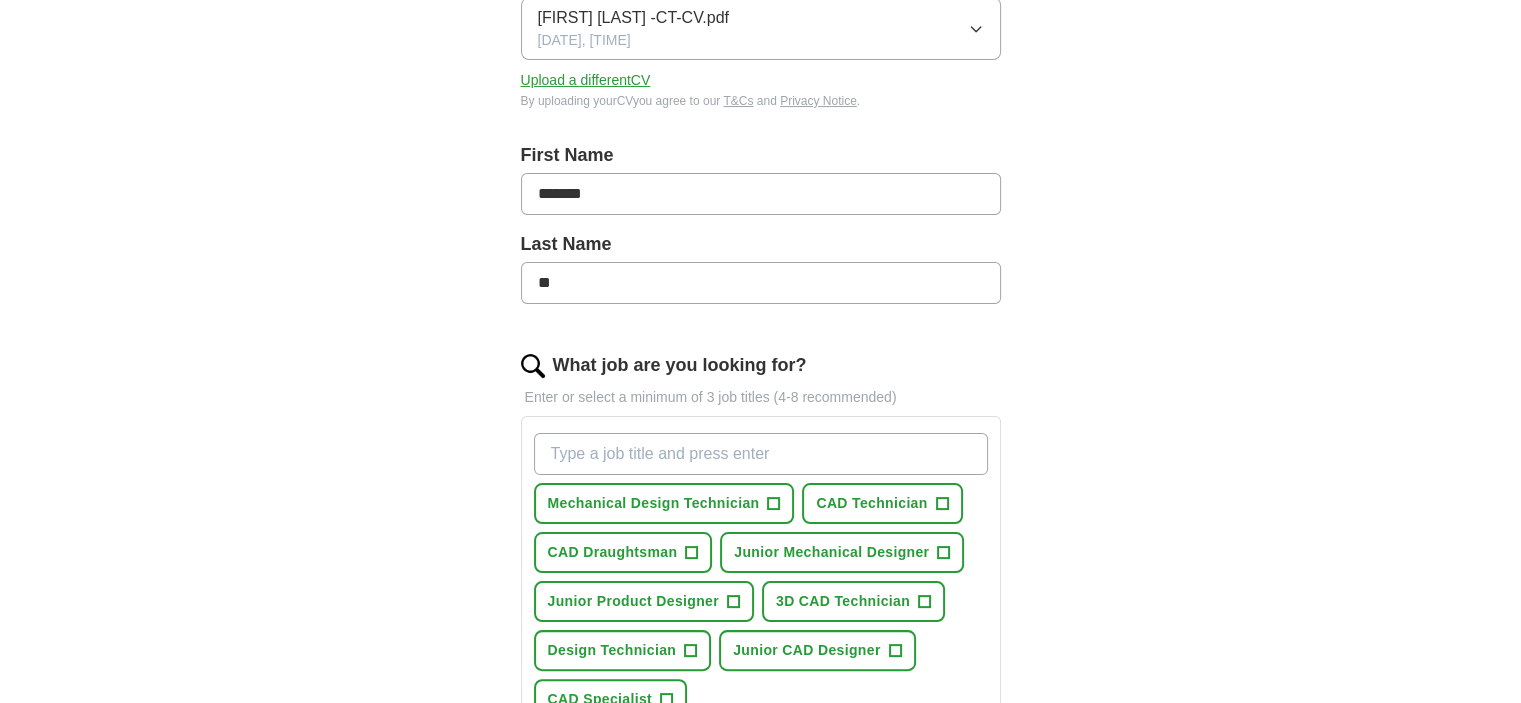 type on "*" 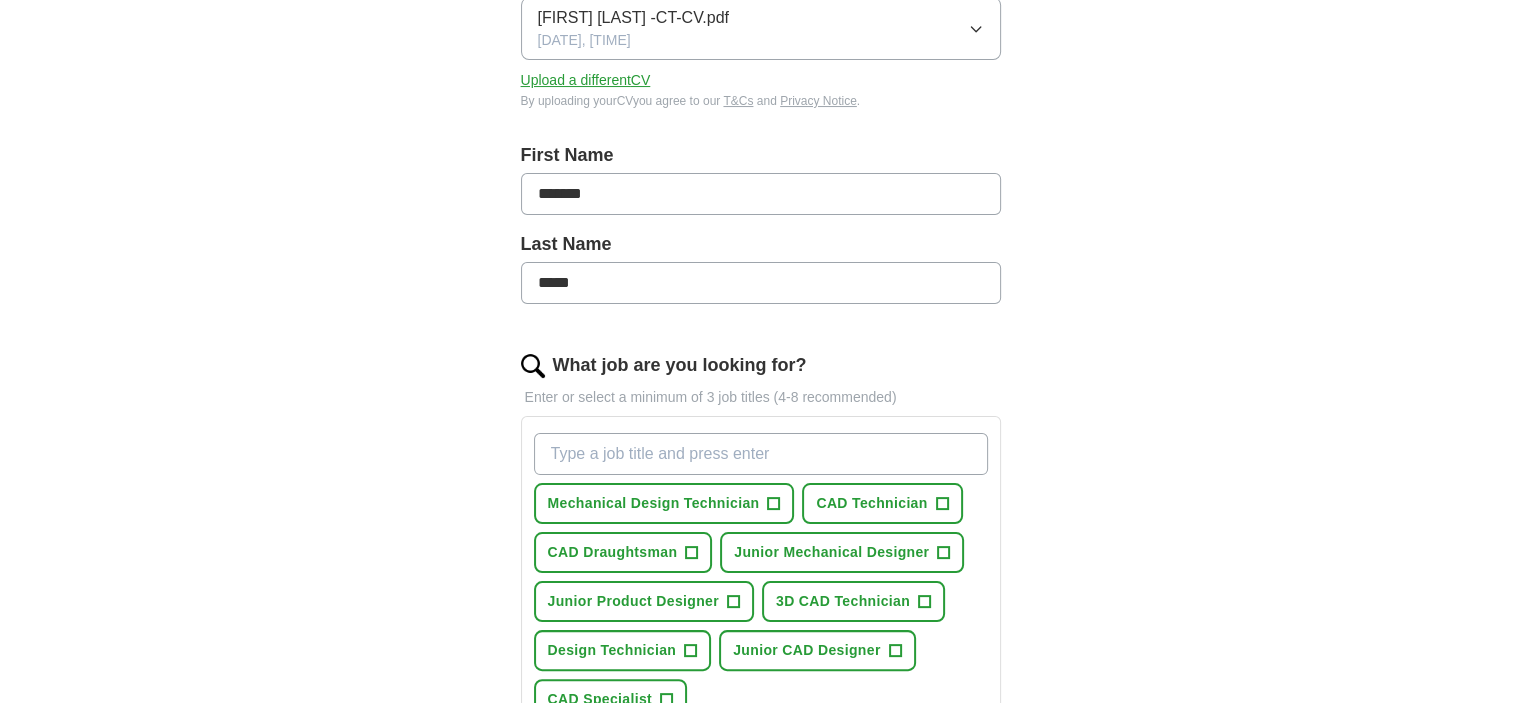 type on "*****" 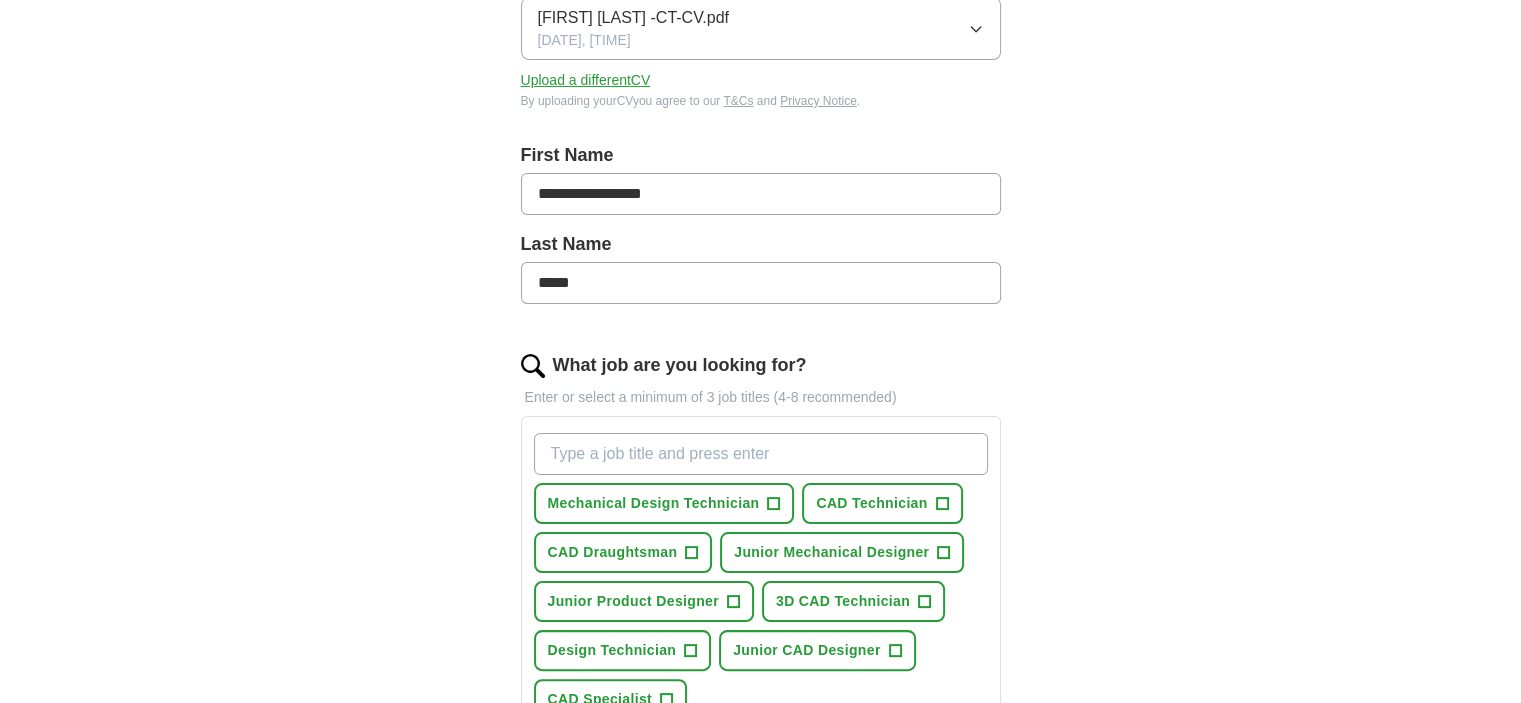 type on "**********" 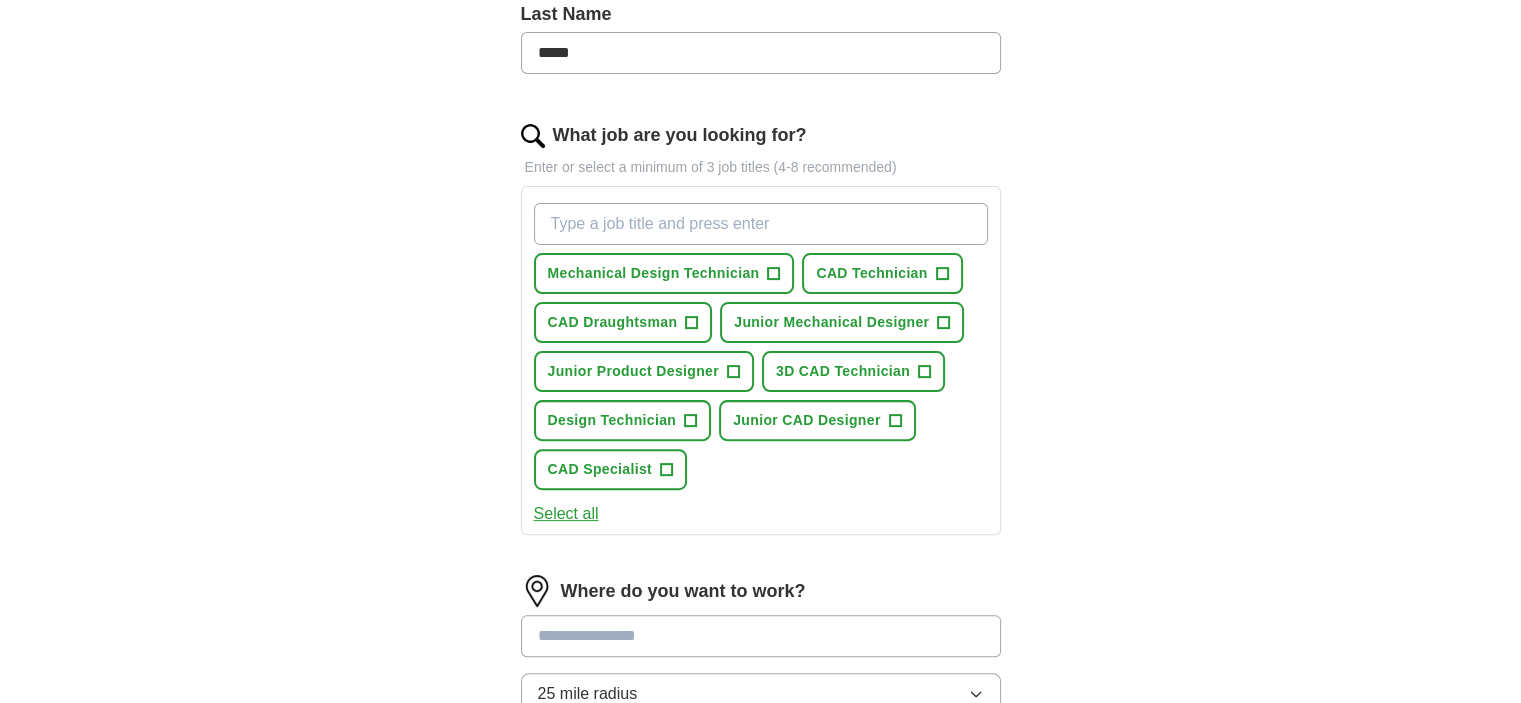 scroll, scrollTop: 560, scrollLeft: 0, axis: vertical 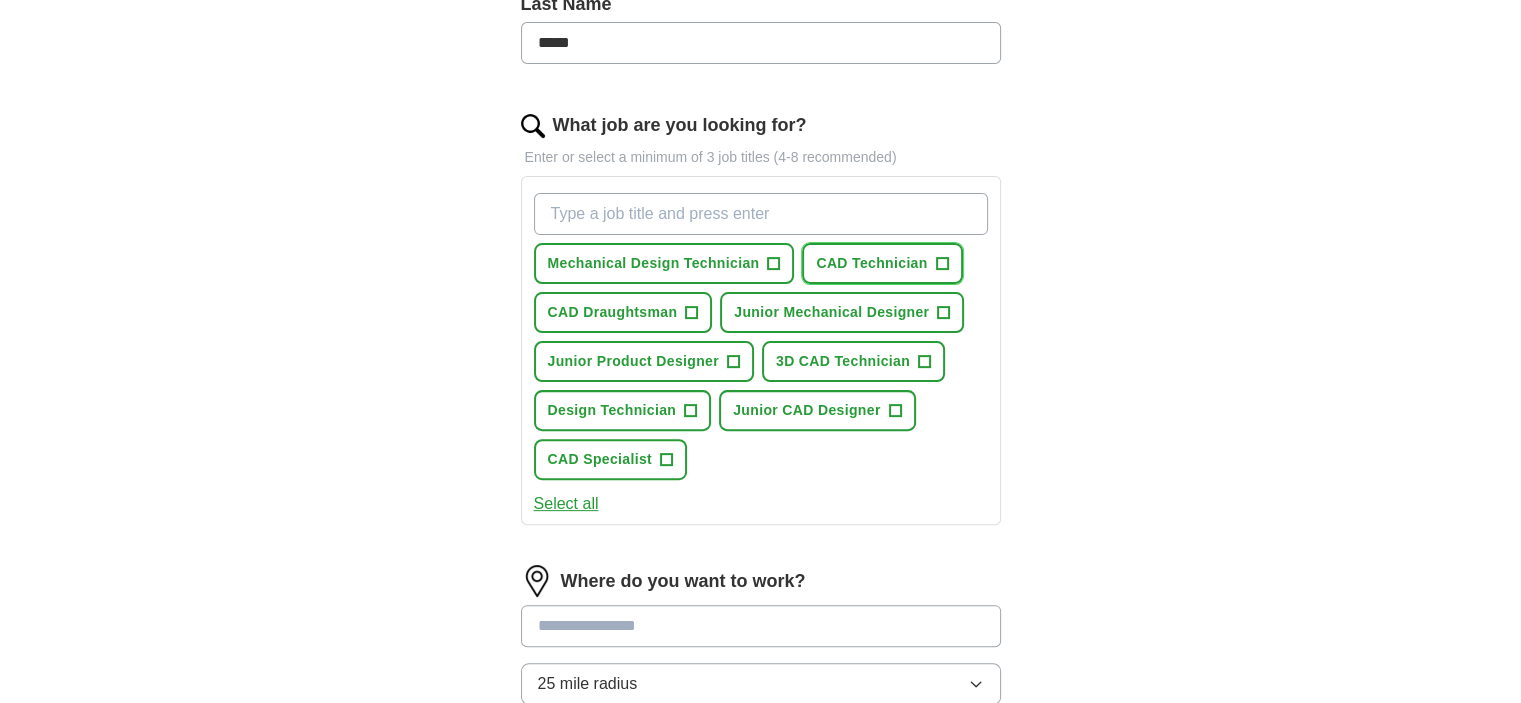 click on "CAD Technician" at bounding box center [871, 263] 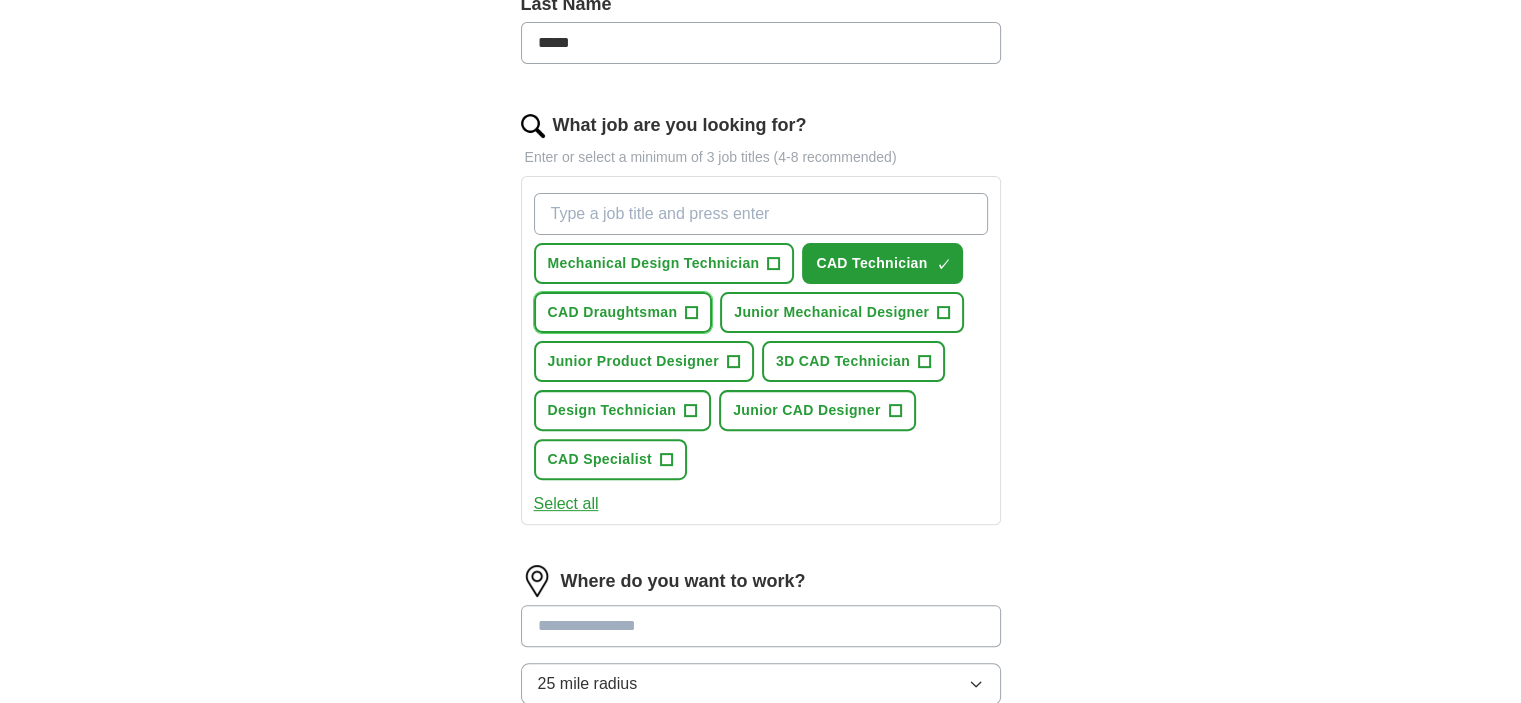 click on "CAD Draughtsman +" at bounding box center [623, 312] 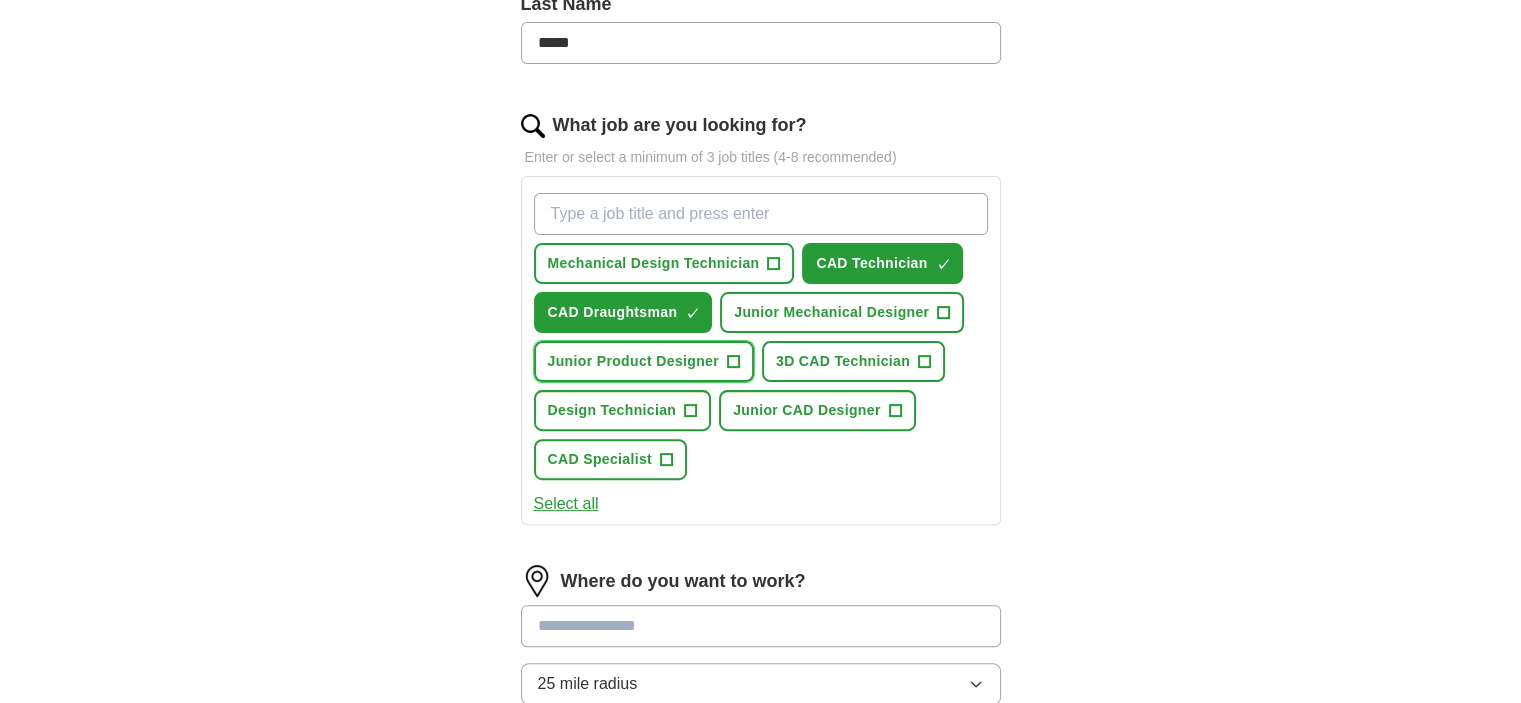 click on "+" at bounding box center [733, 362] 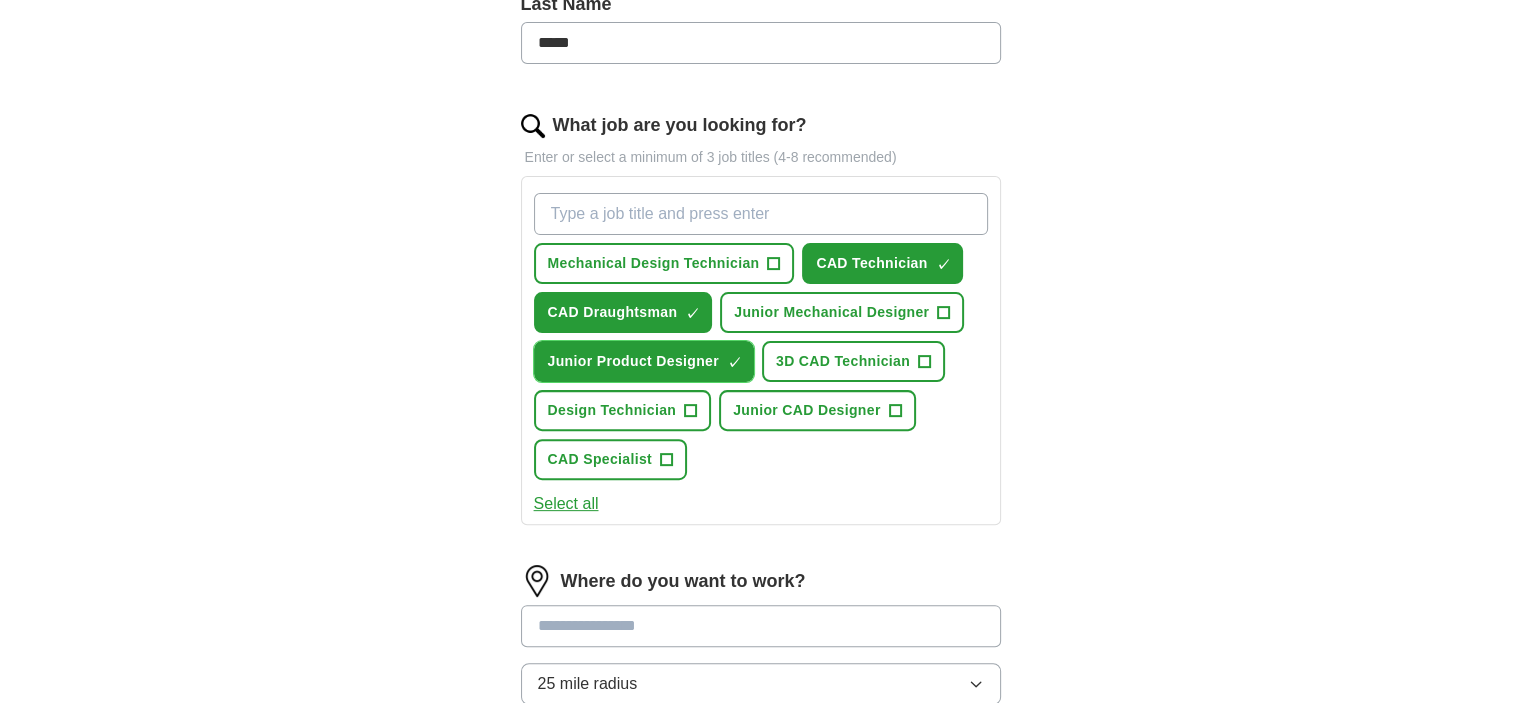 click on "×" at bounding box center (0, 0) 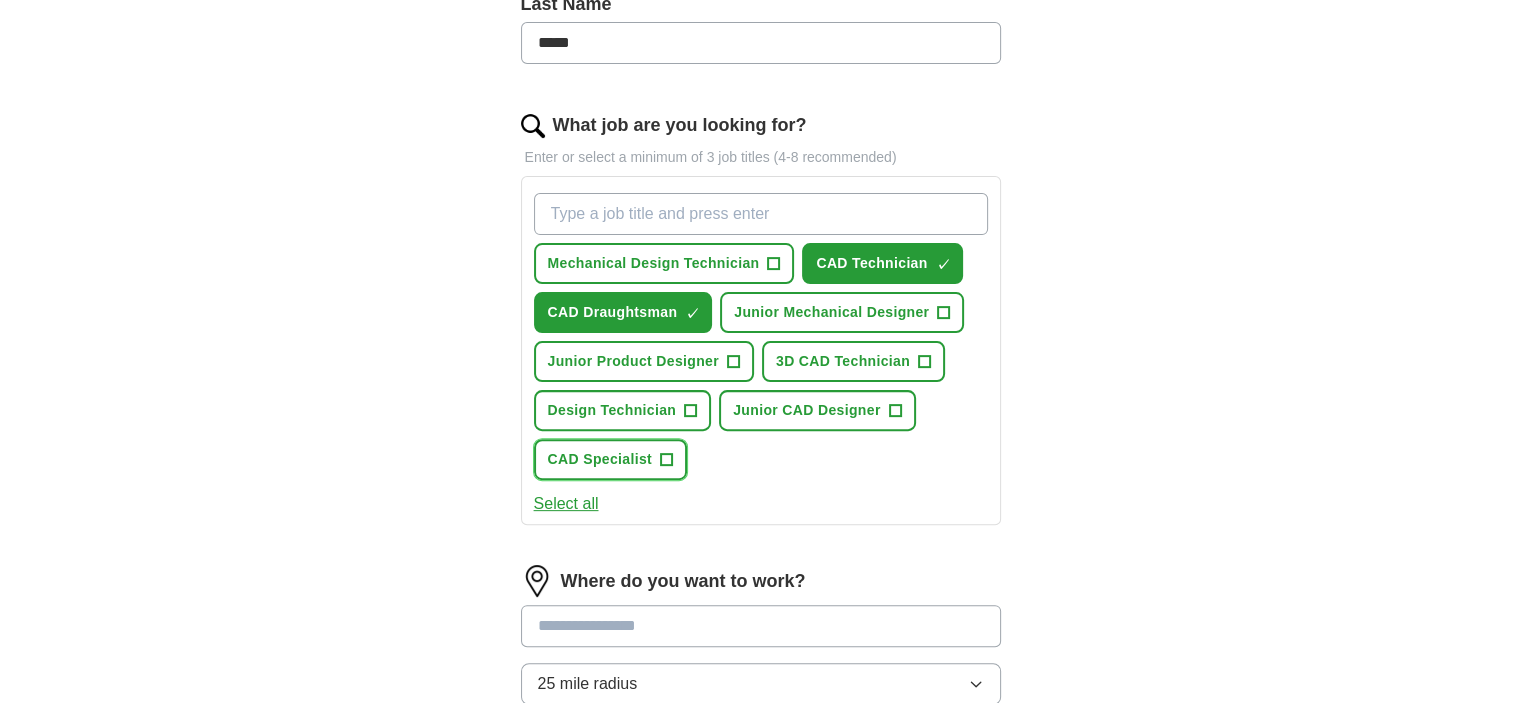click on "+" at bounding box center (666, 460) 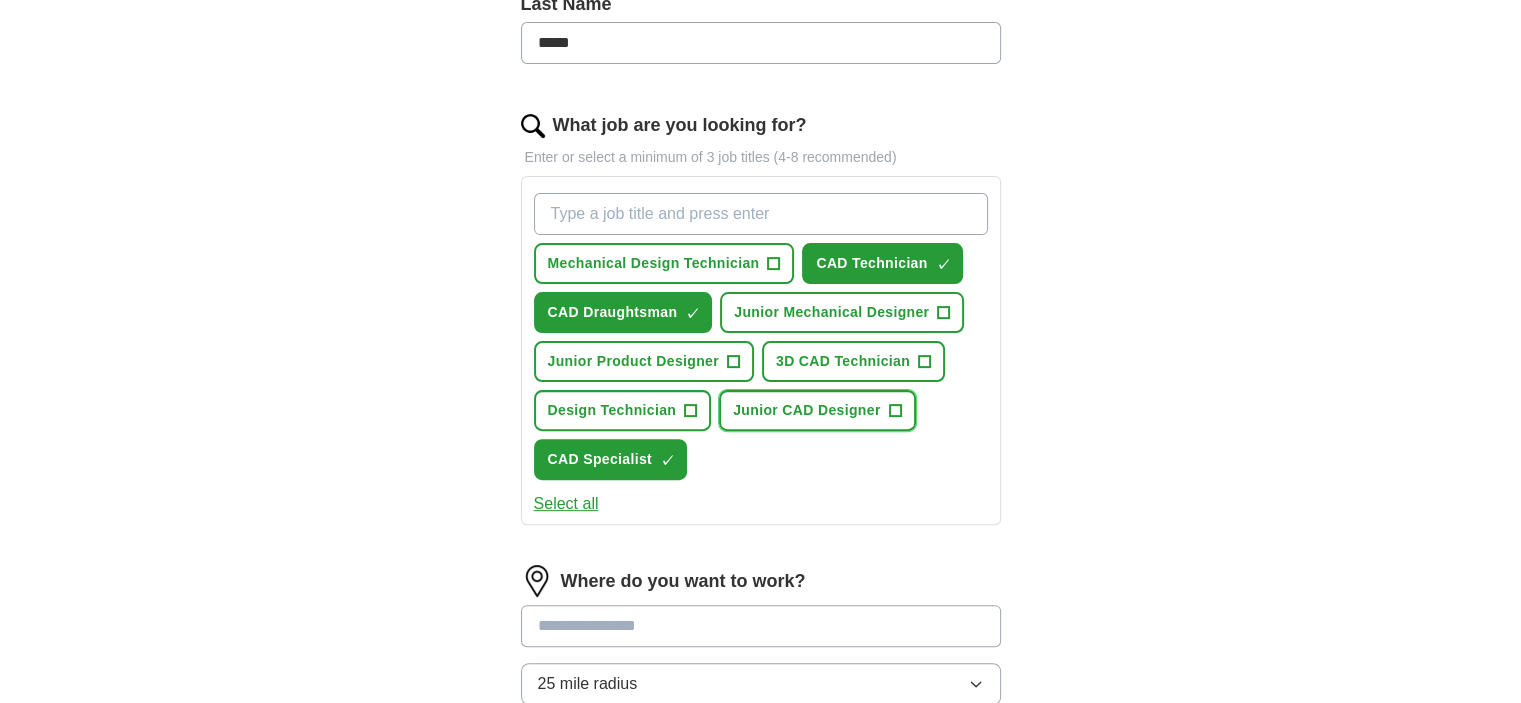 click on "Junior CAD Designer" at bounding box center [806, 410] 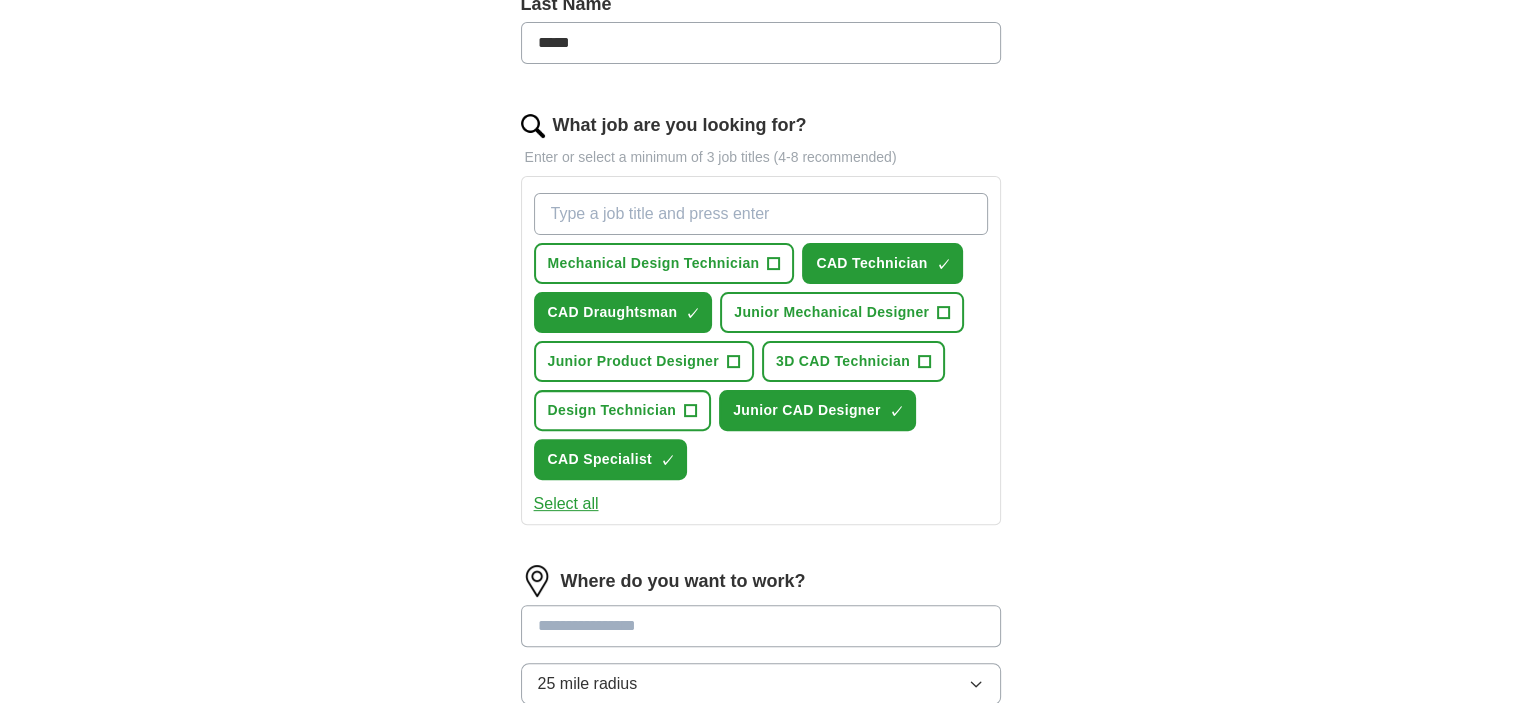 click on "**********" at bounding box center (761, 278) 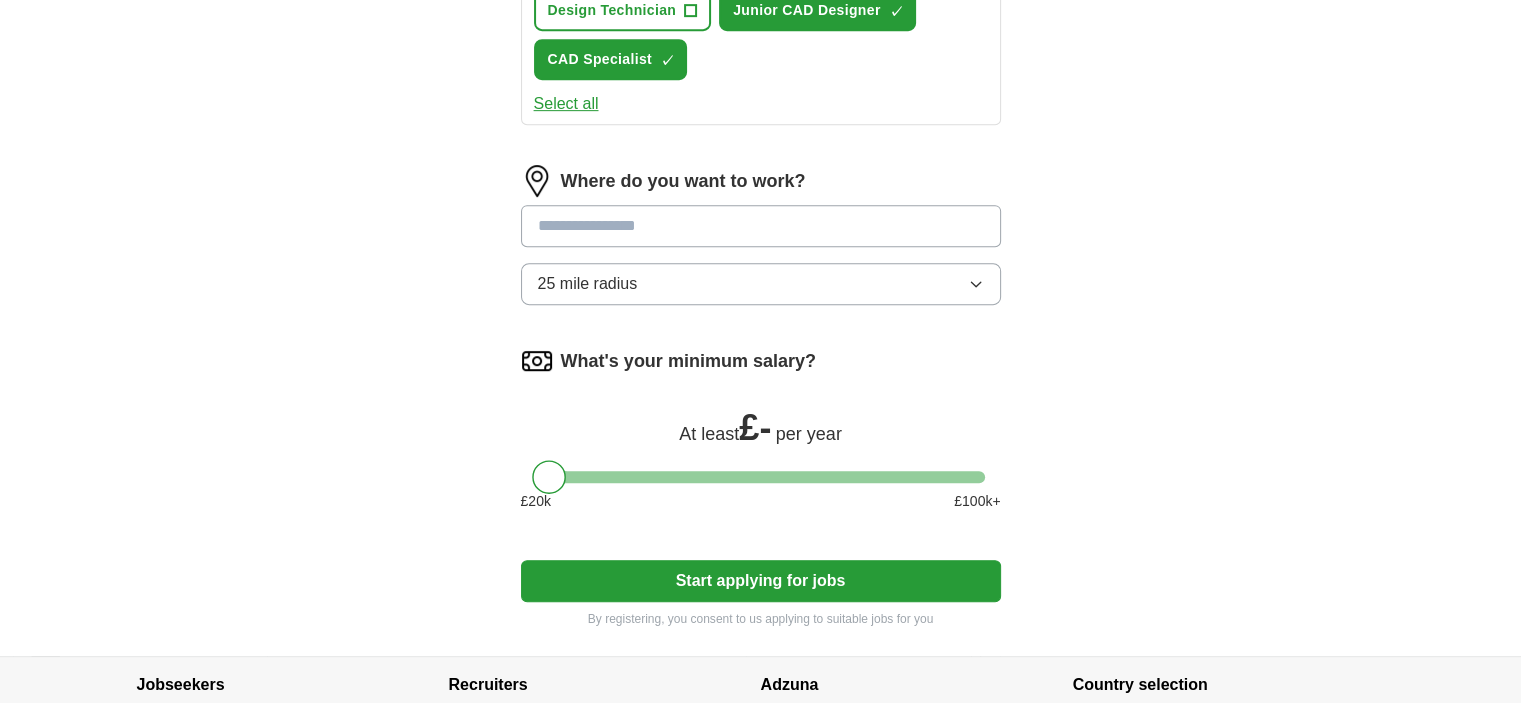 scroll, scrollTop: 1000, scrollLeft: 0, axis: vertical 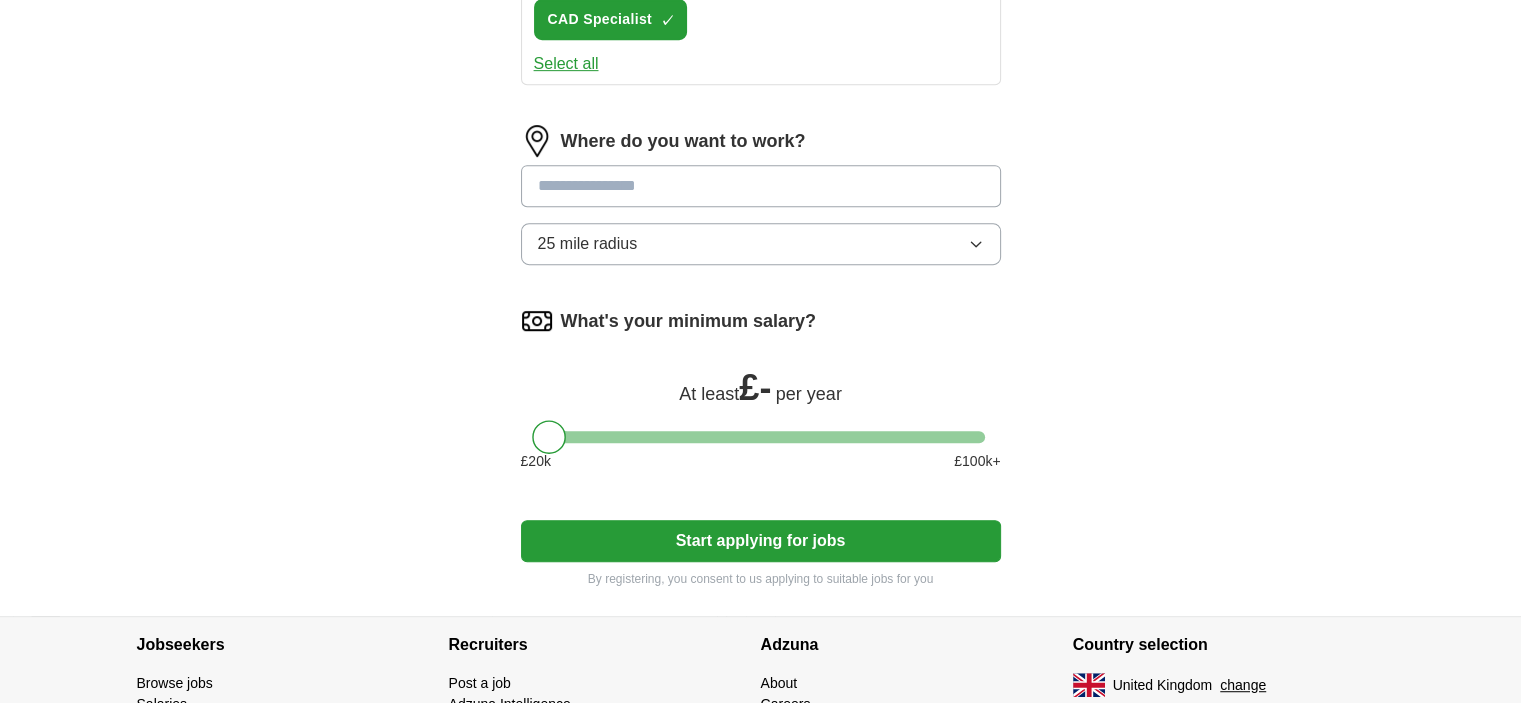 click at bounding box center (761, 186) 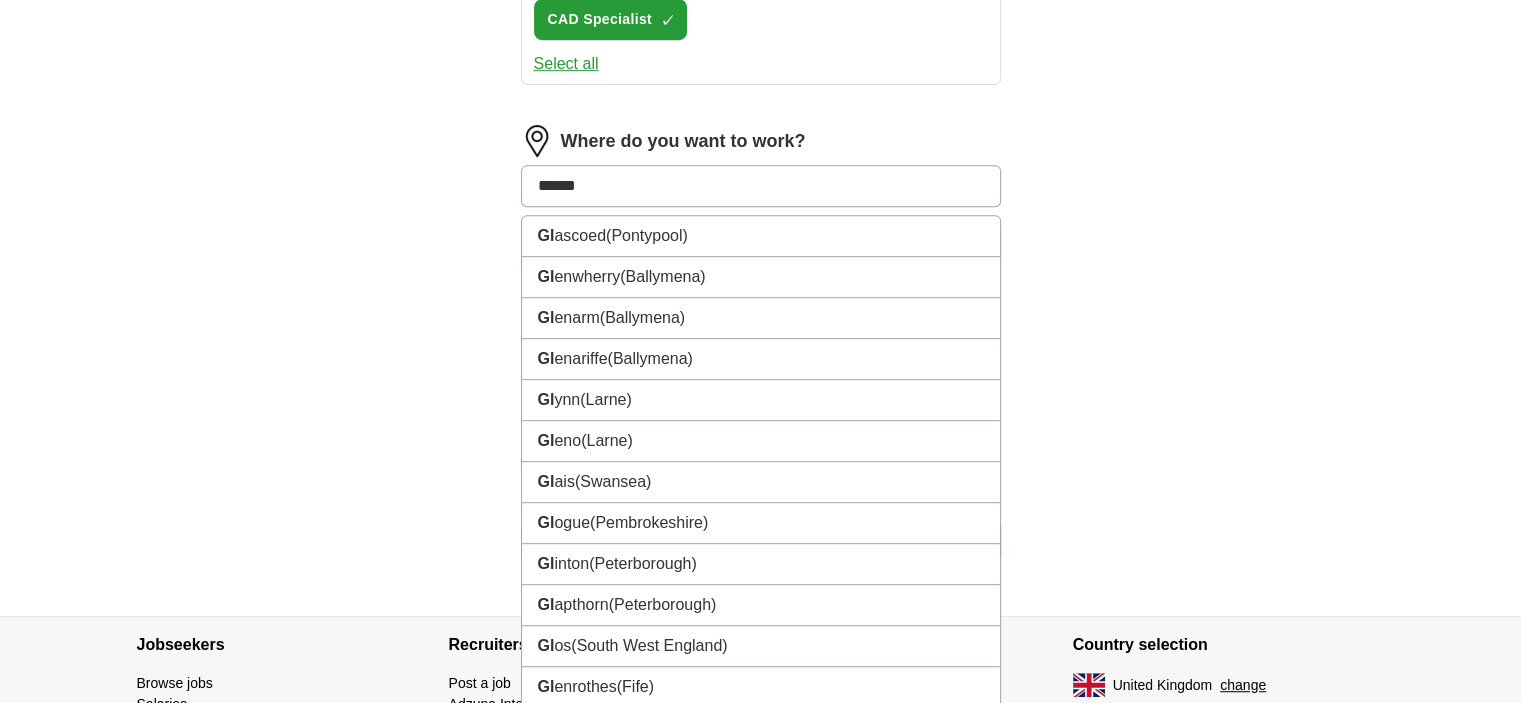 type on "*******" 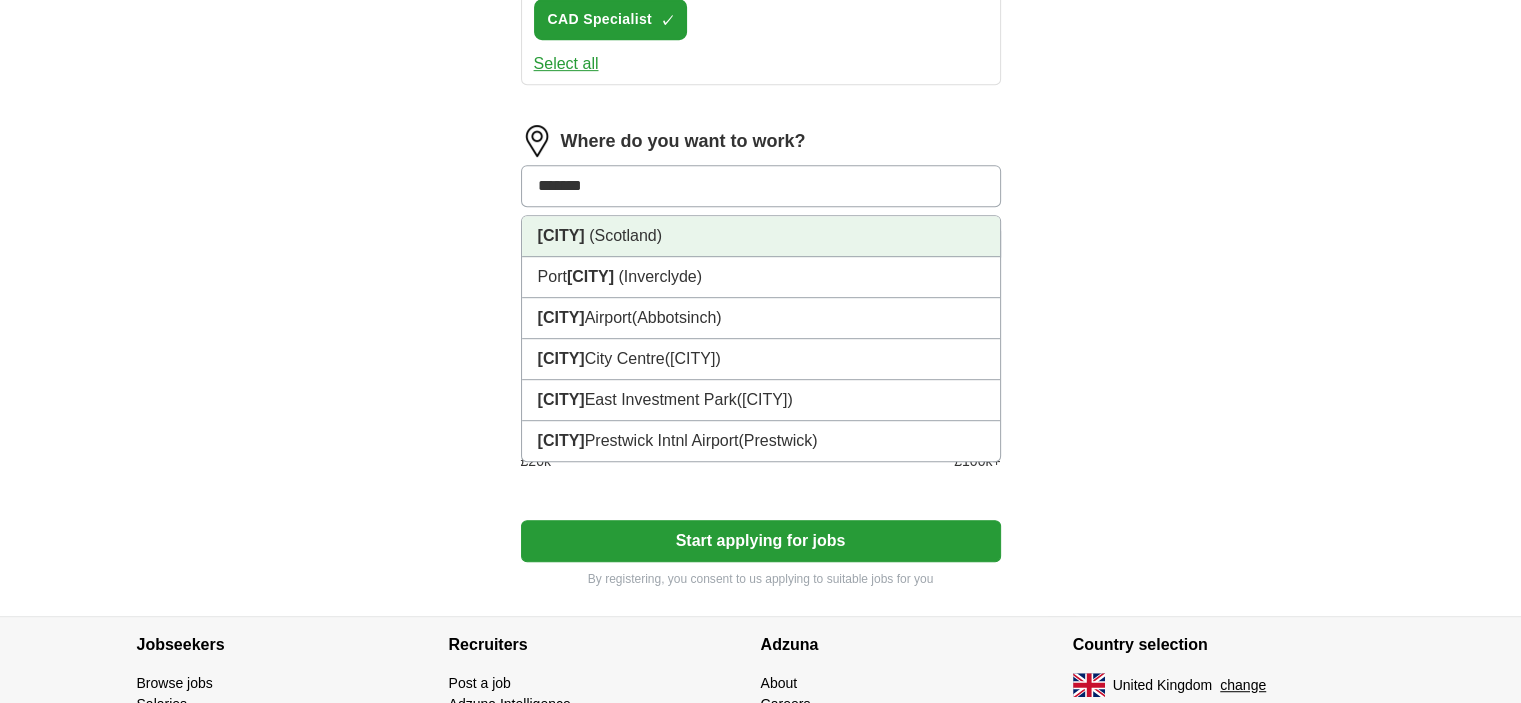 click on "[CITY]   ([COUNTRY])" at bounding box center (761, 236) 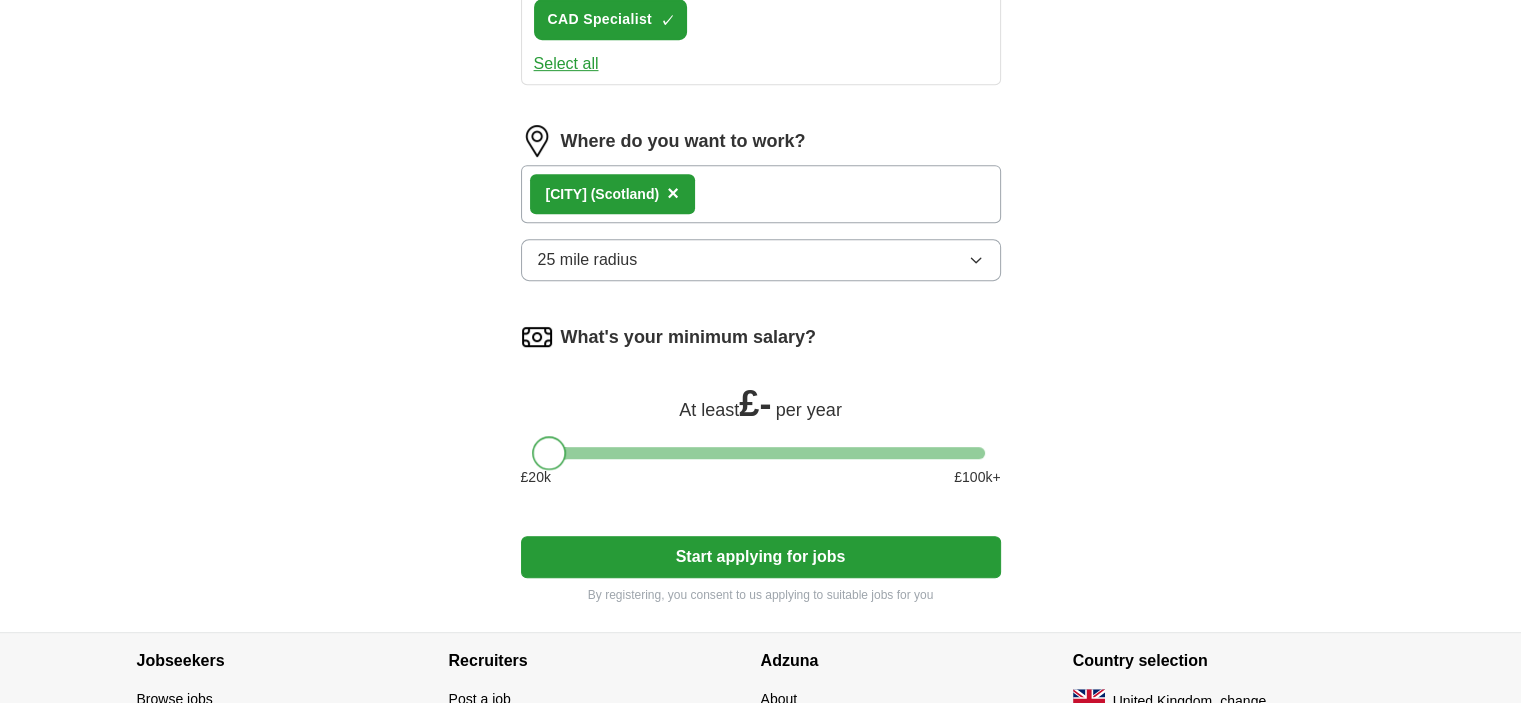 drag, startPoint x: 546, startPoint y: 458, endPoint x: 511, endPoint y: 450, distance: 35.902645 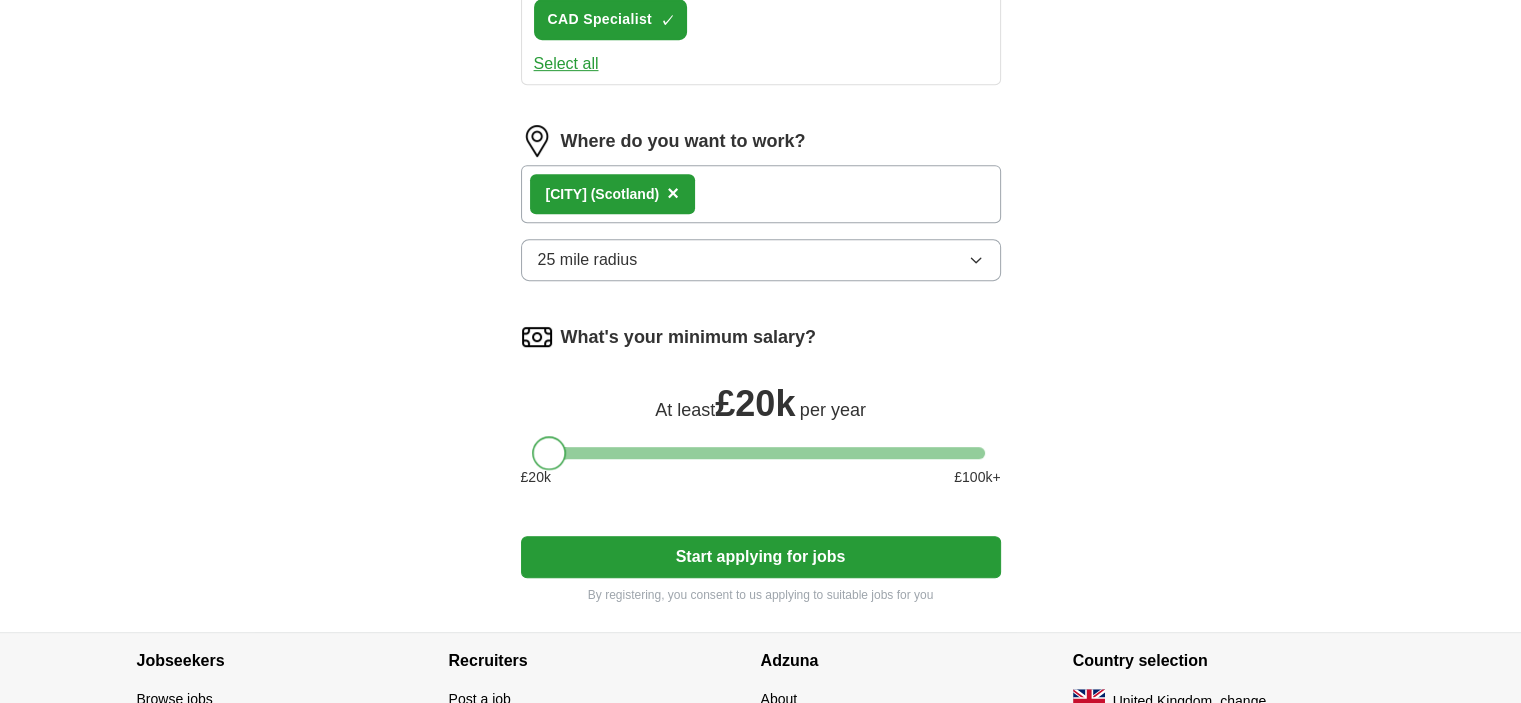 click at bounding box center (549, 453) 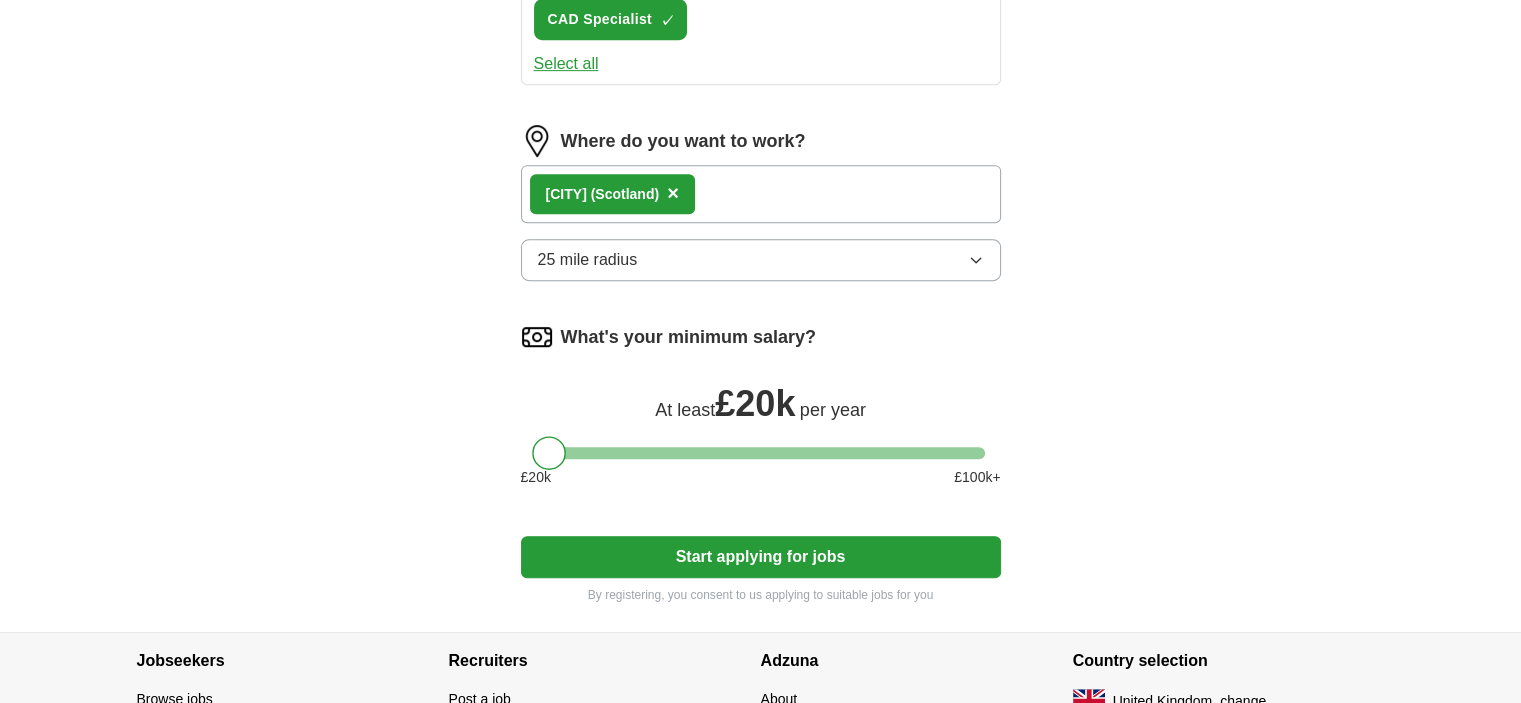 click on "Start applying for jobs" at bounding box center (761, 557) 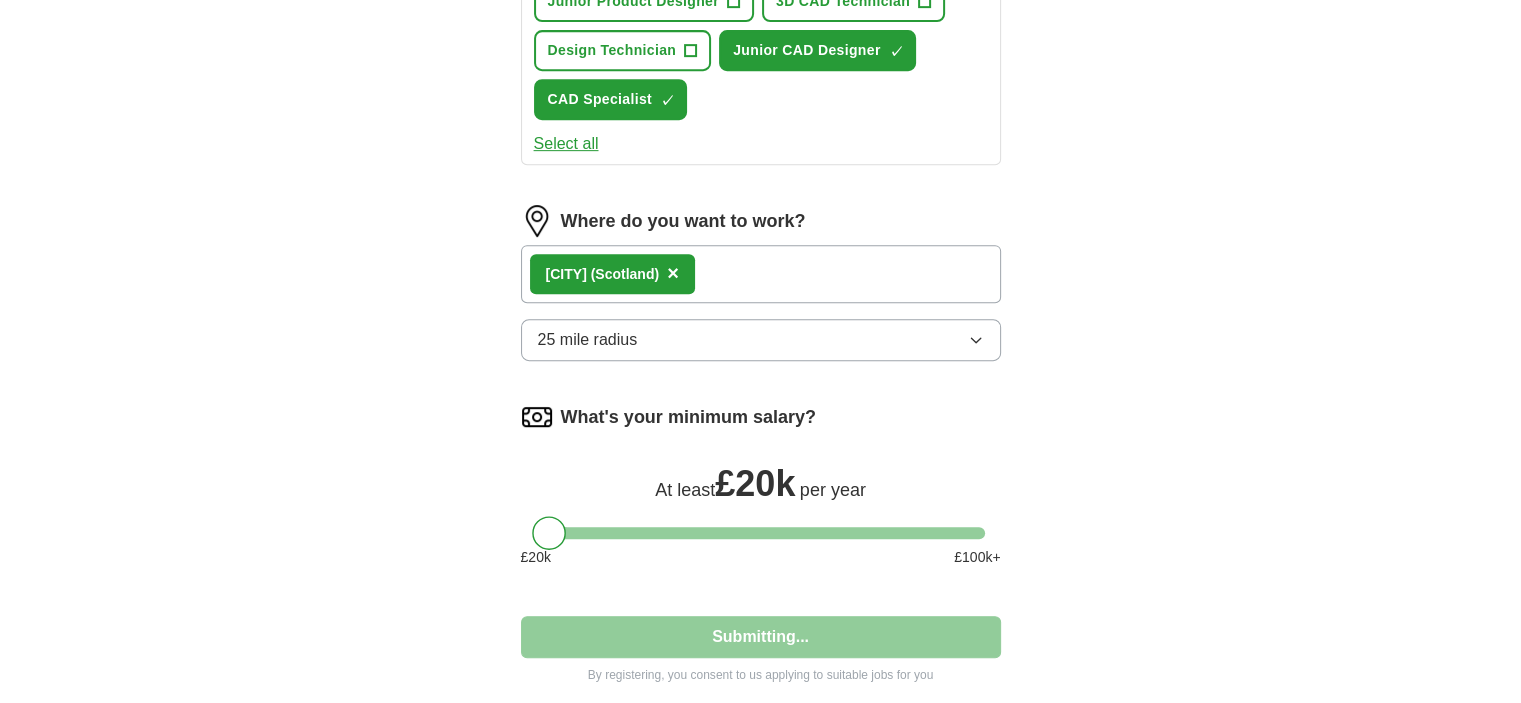 select on "**" 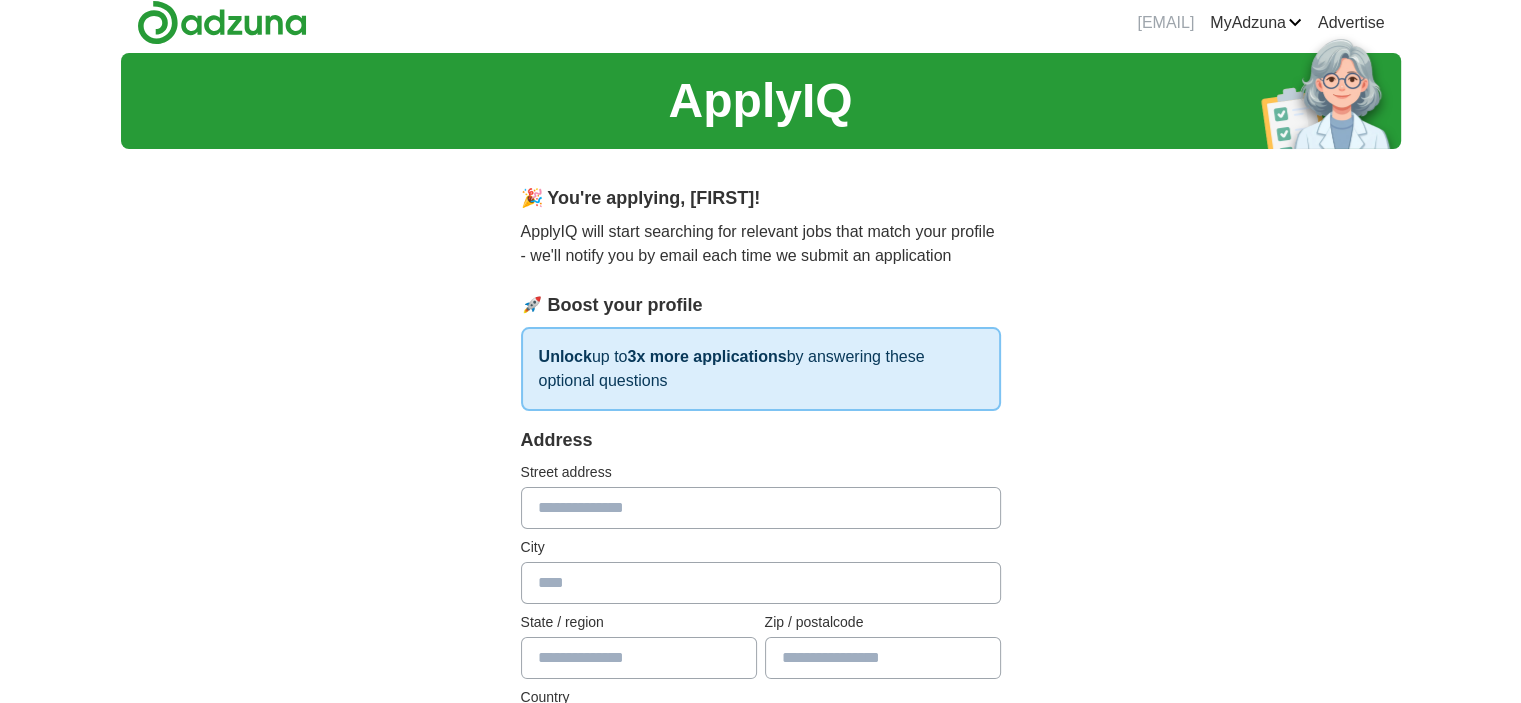 scroll, scrollTop: 0, scrollLeft: 0, axis: both 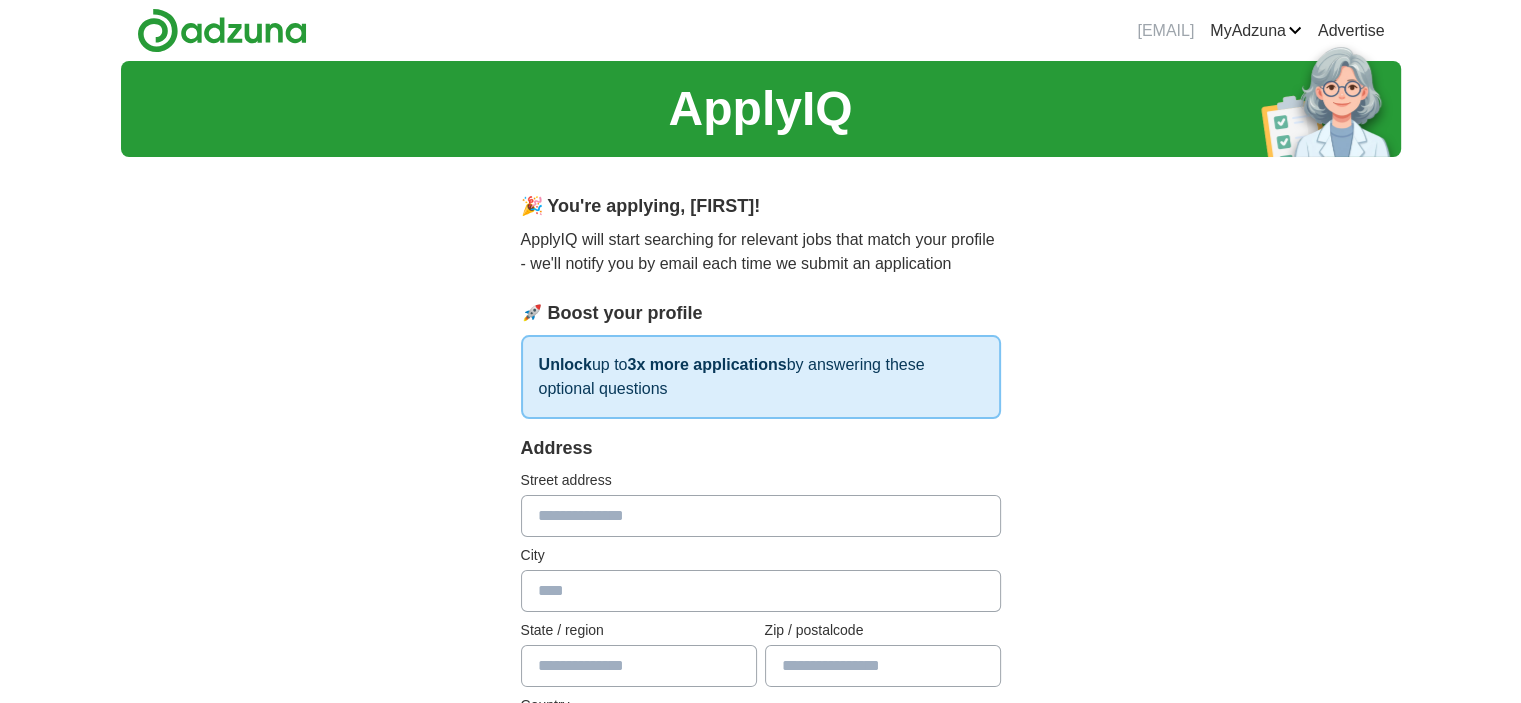 click at bounding box center [761, 516] 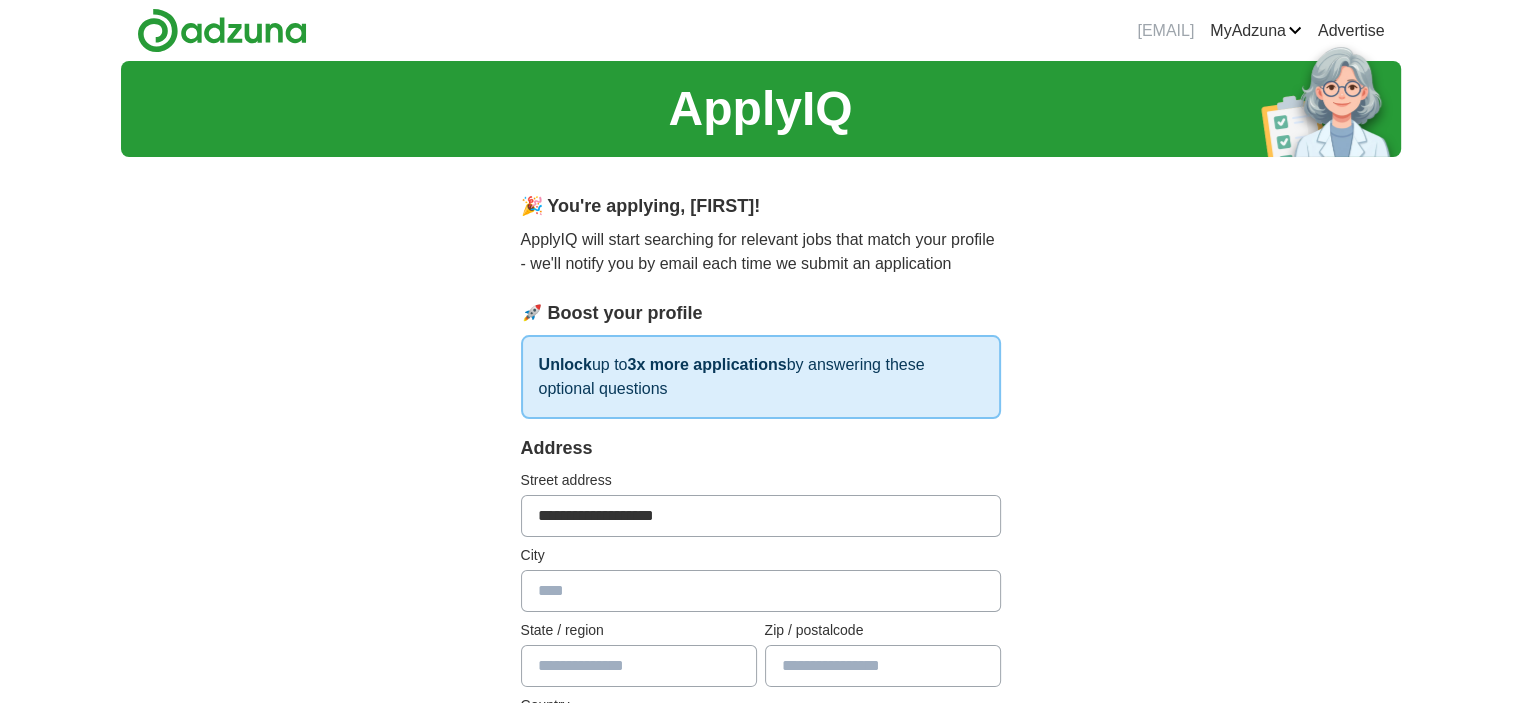 type on "**********" 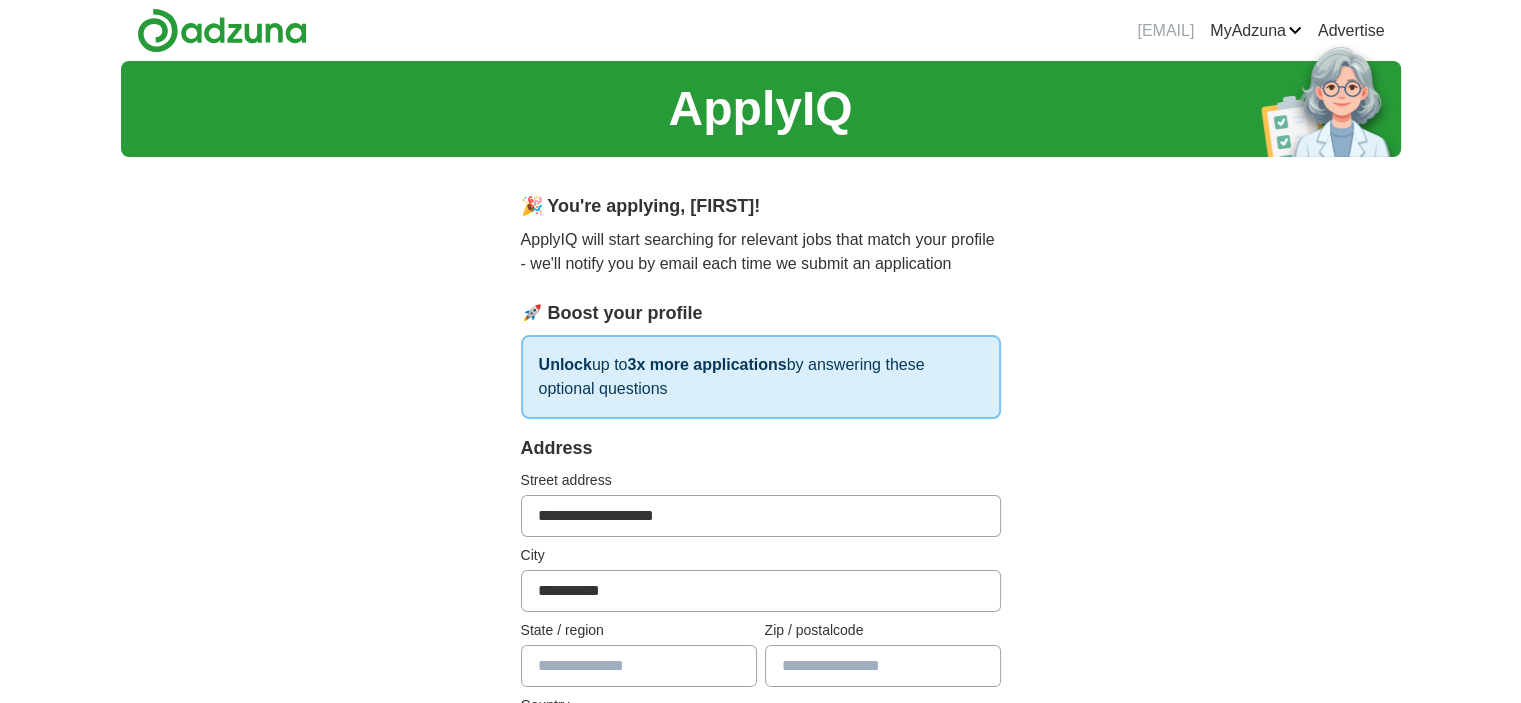 type on "**********" 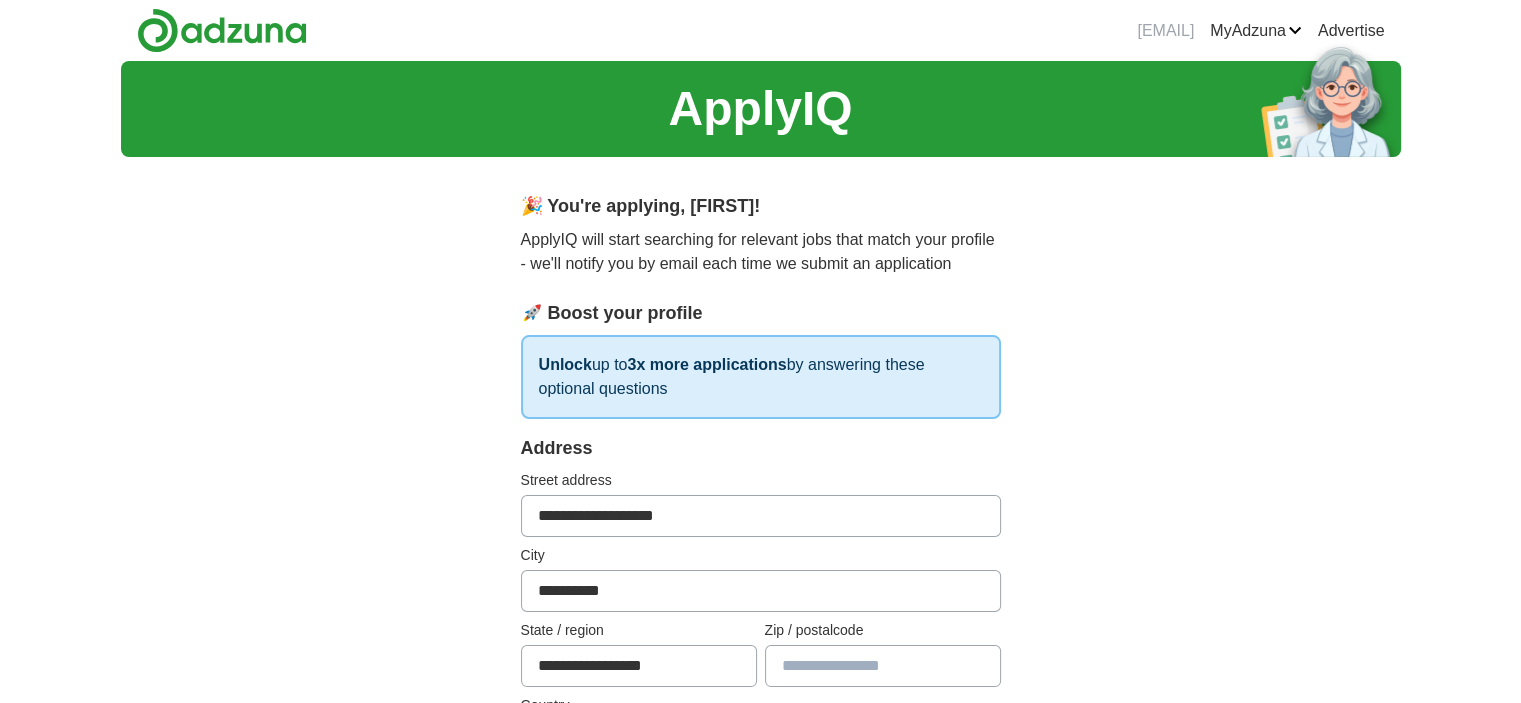 type on "*******" 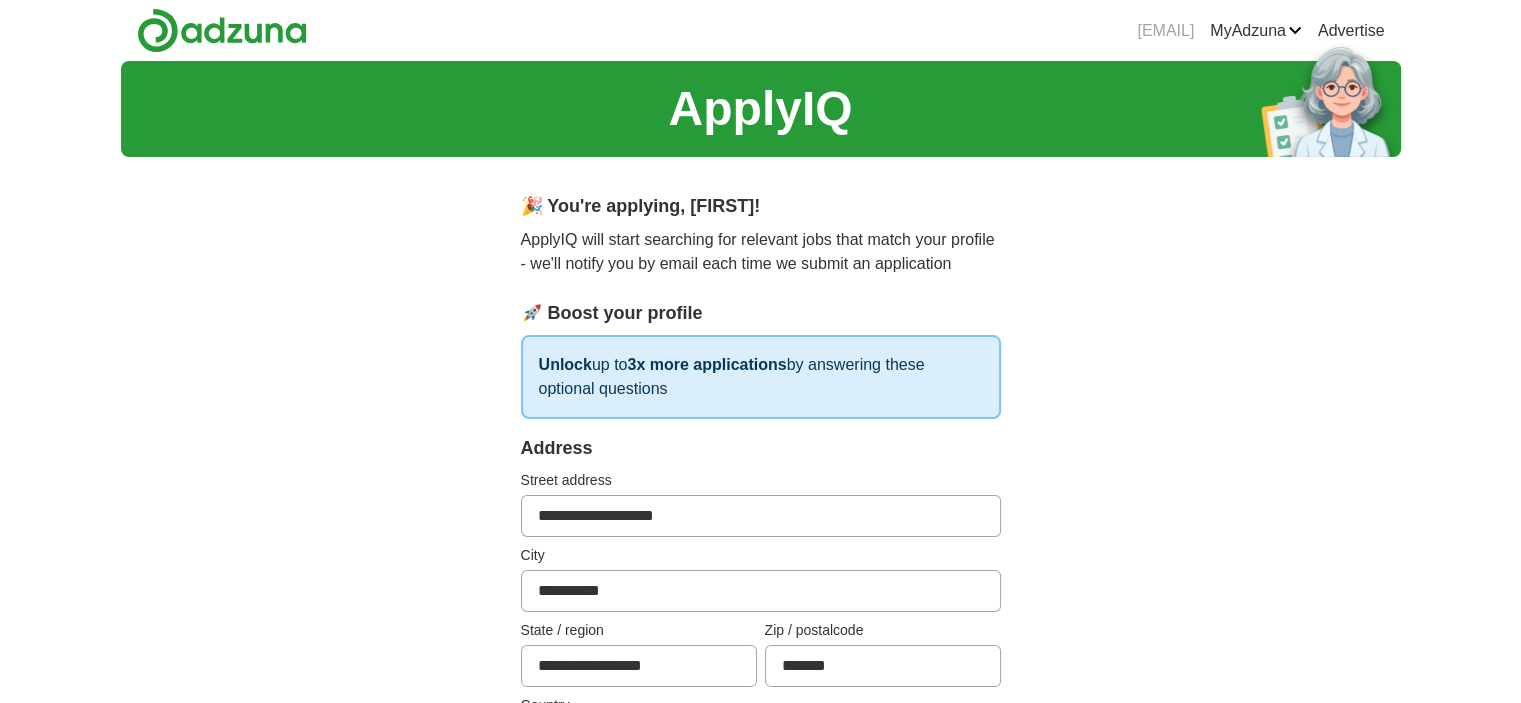 click on "**********" at bounding box center [761, 958] 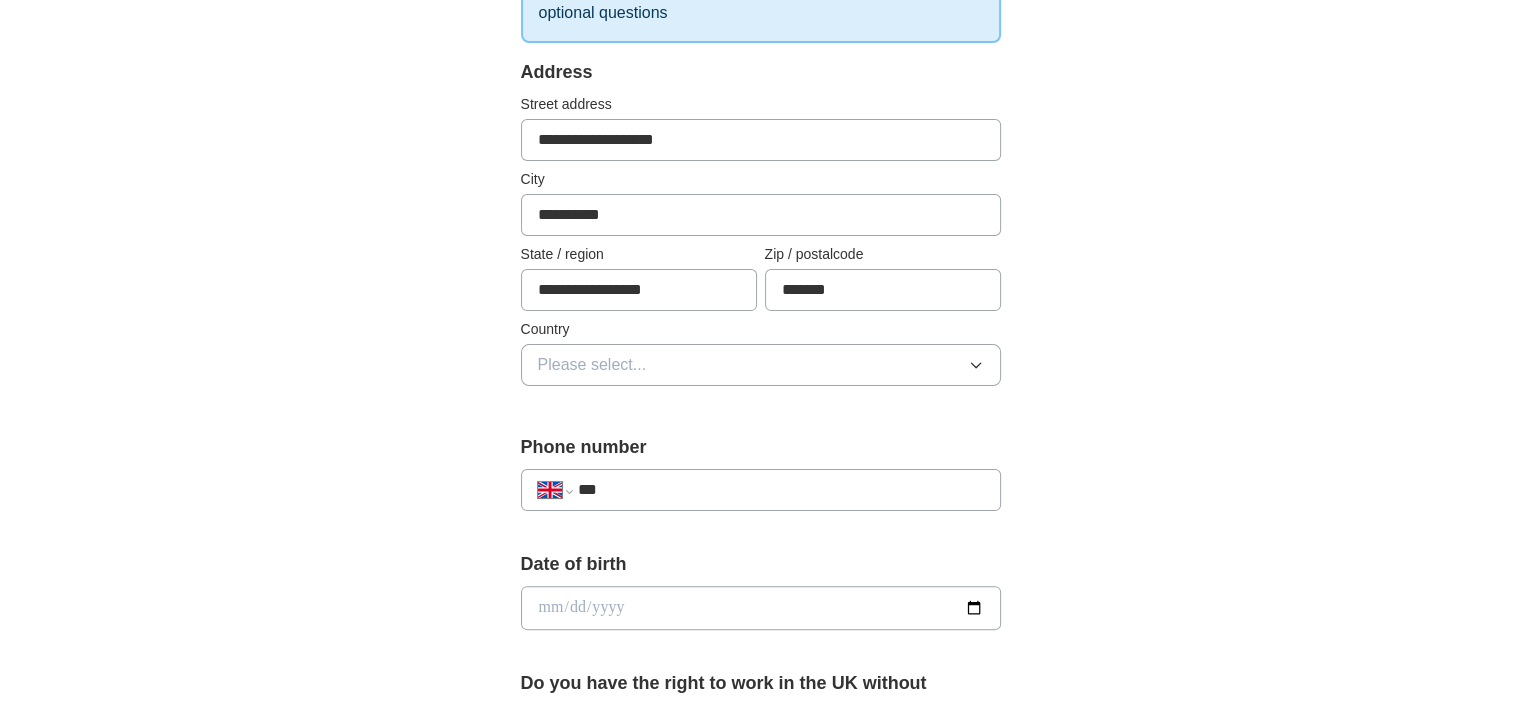 click on "**********" at bounding box center [761, 582] 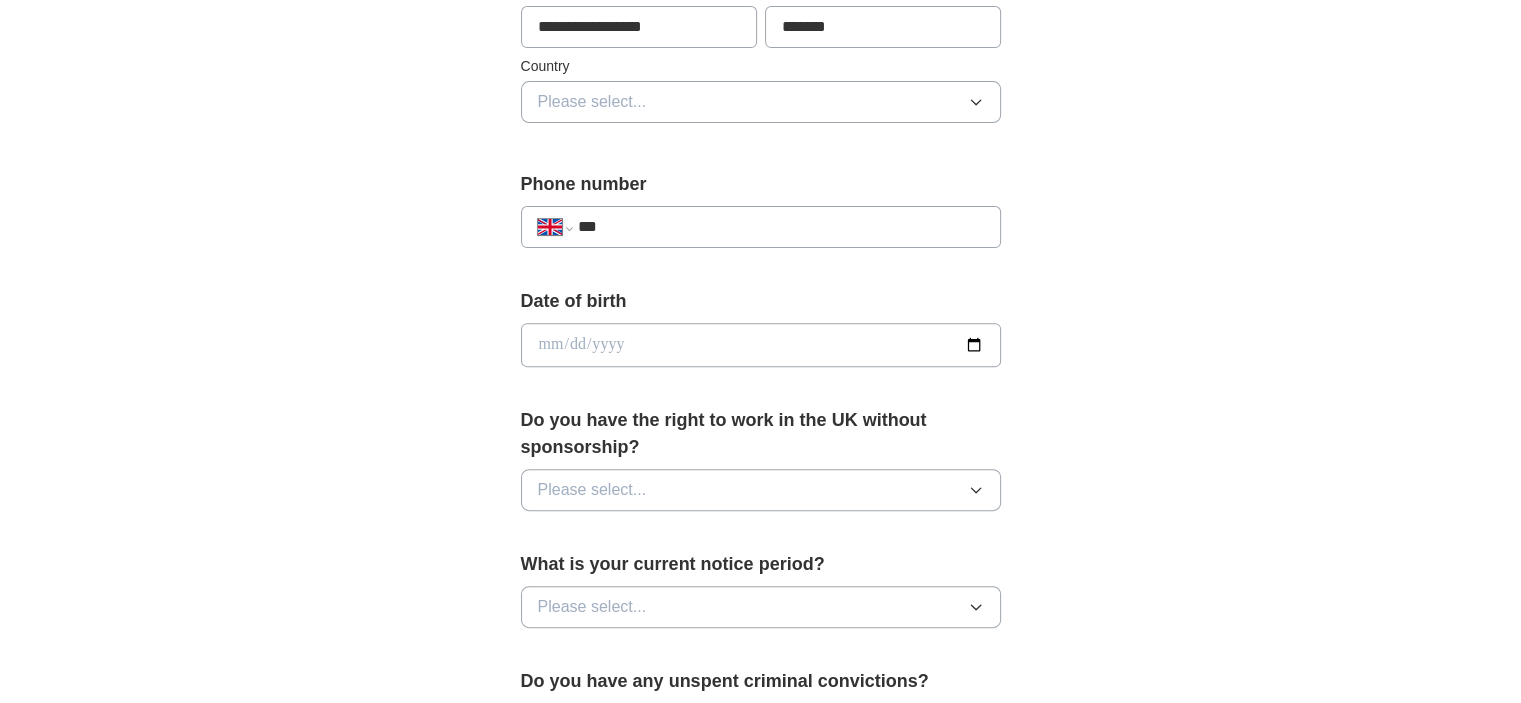 scroll, scrollTop: 640, scrollLeft: 0, axis: vertical 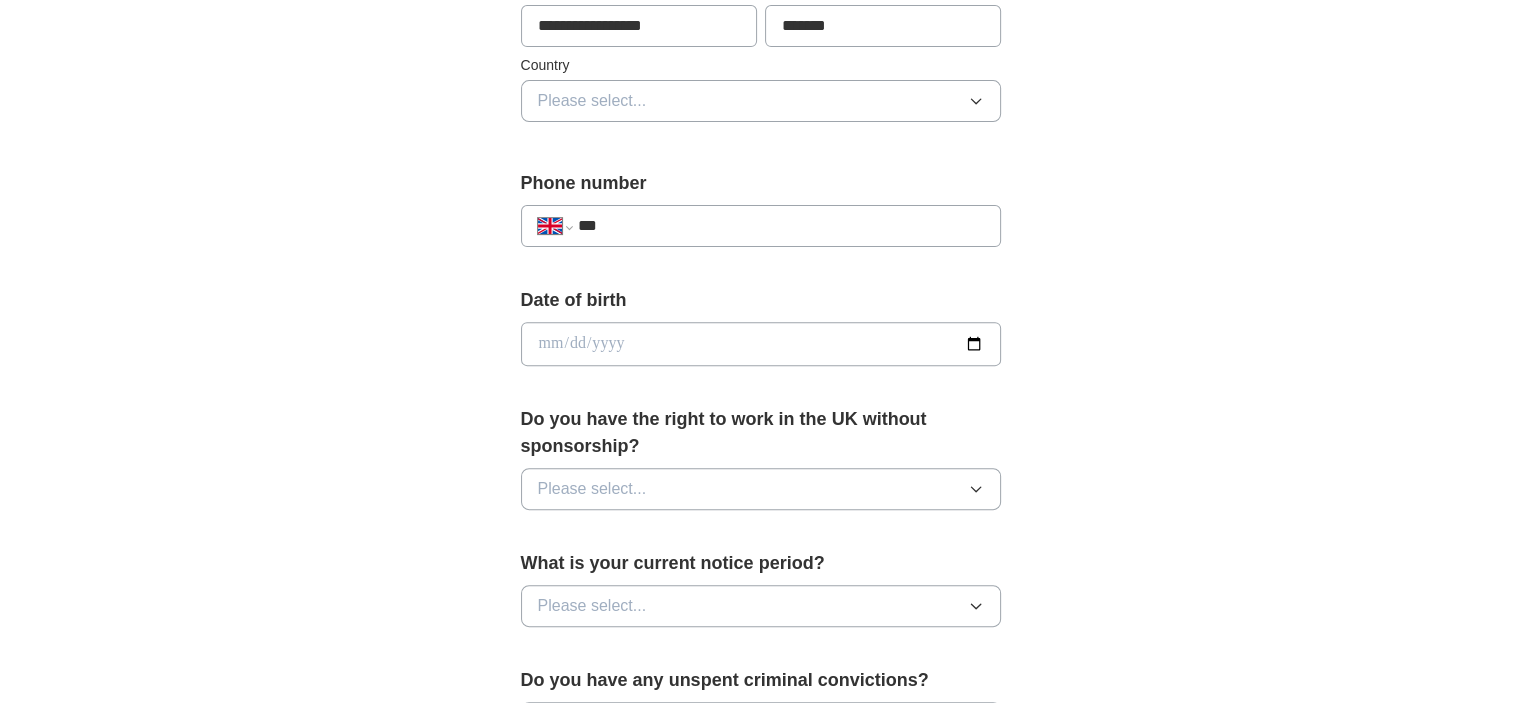 click on "Please select..." at bounding box center (761, 101) 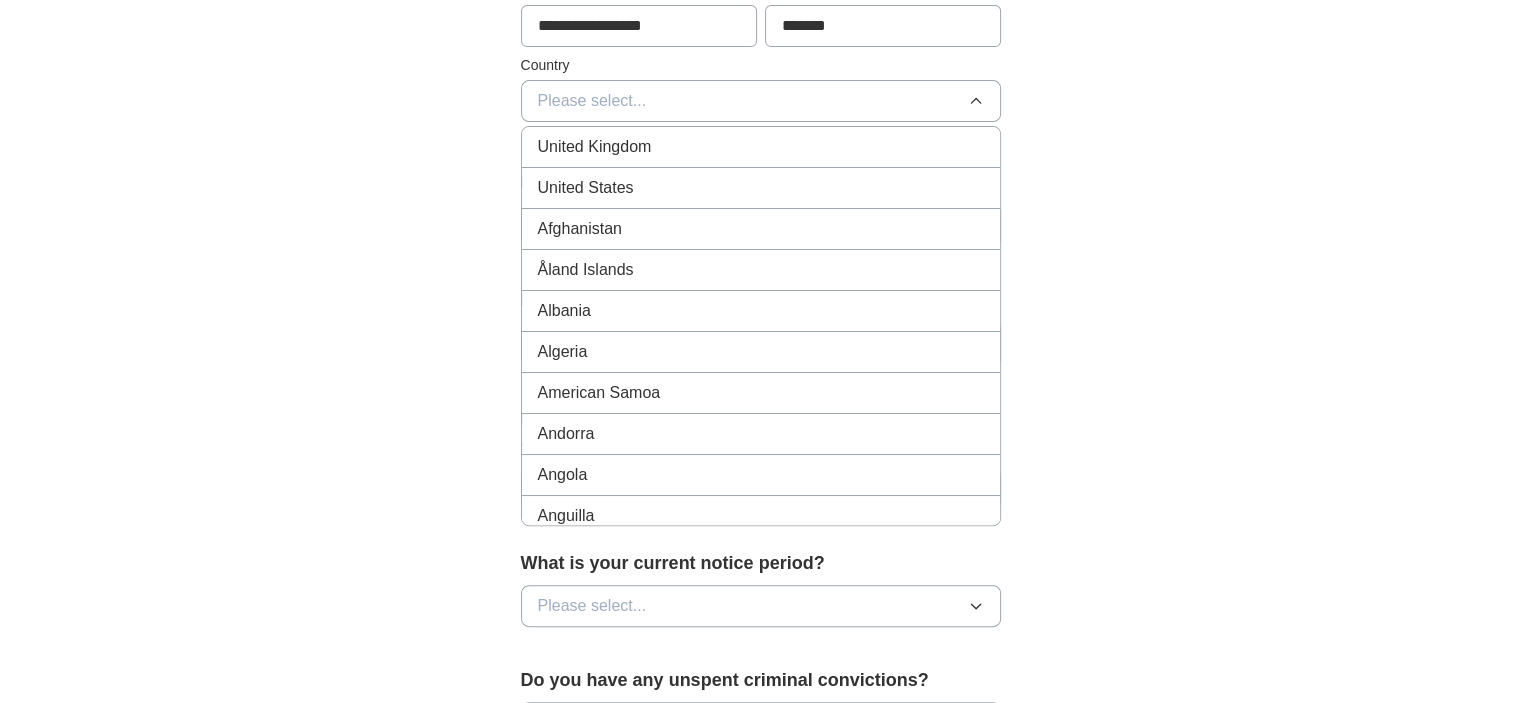 click on "United Kingdom" at bounding box center (761, 147) 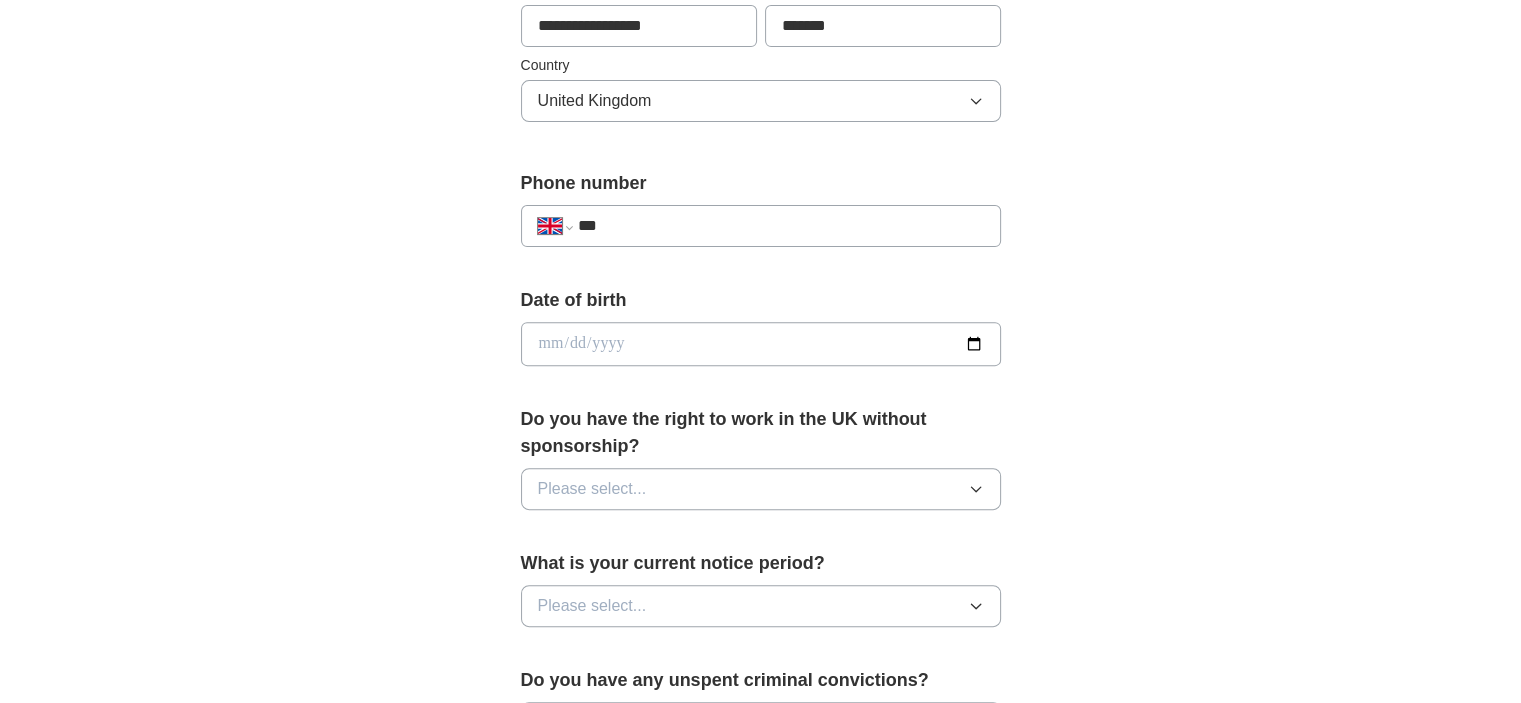 click on "***" at bounding box center (780, 226) 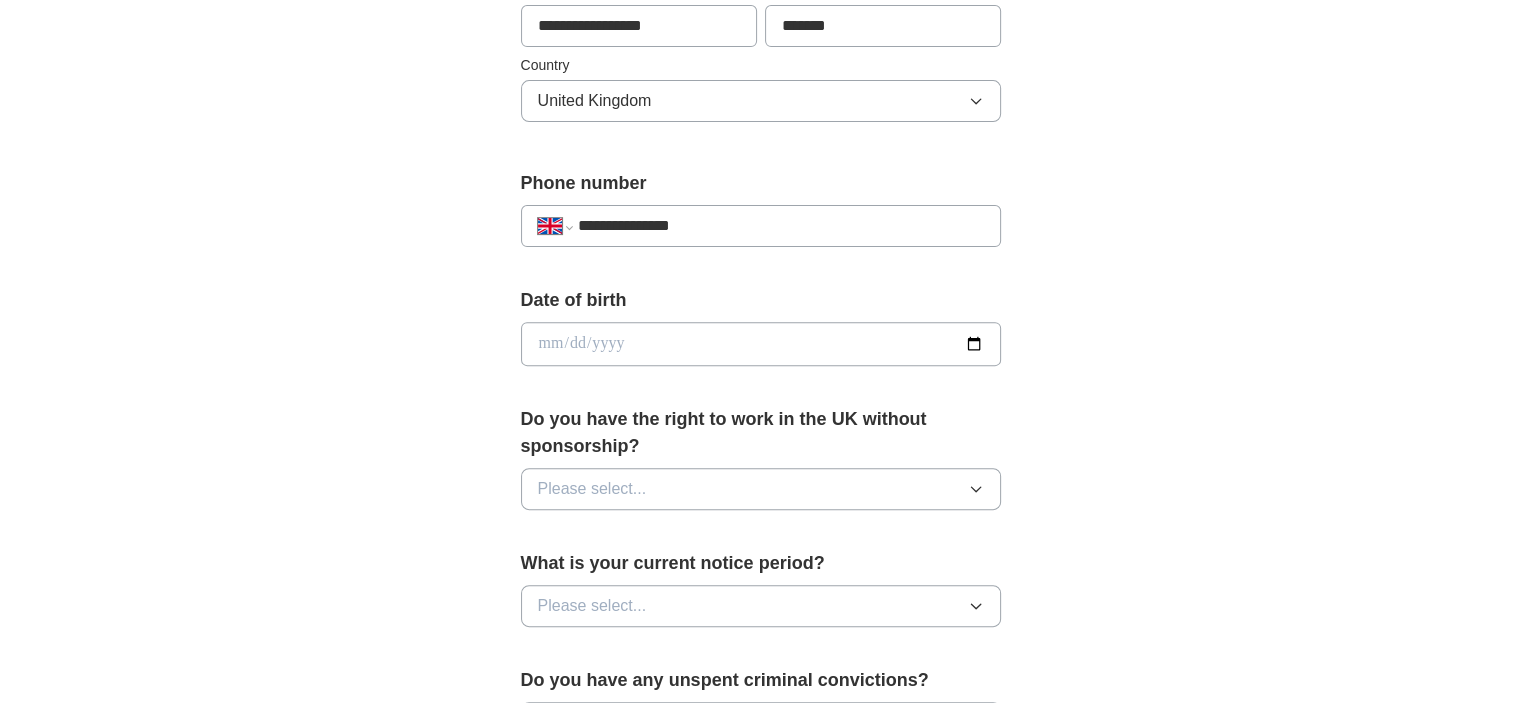 click at bounding box center [761, 344] 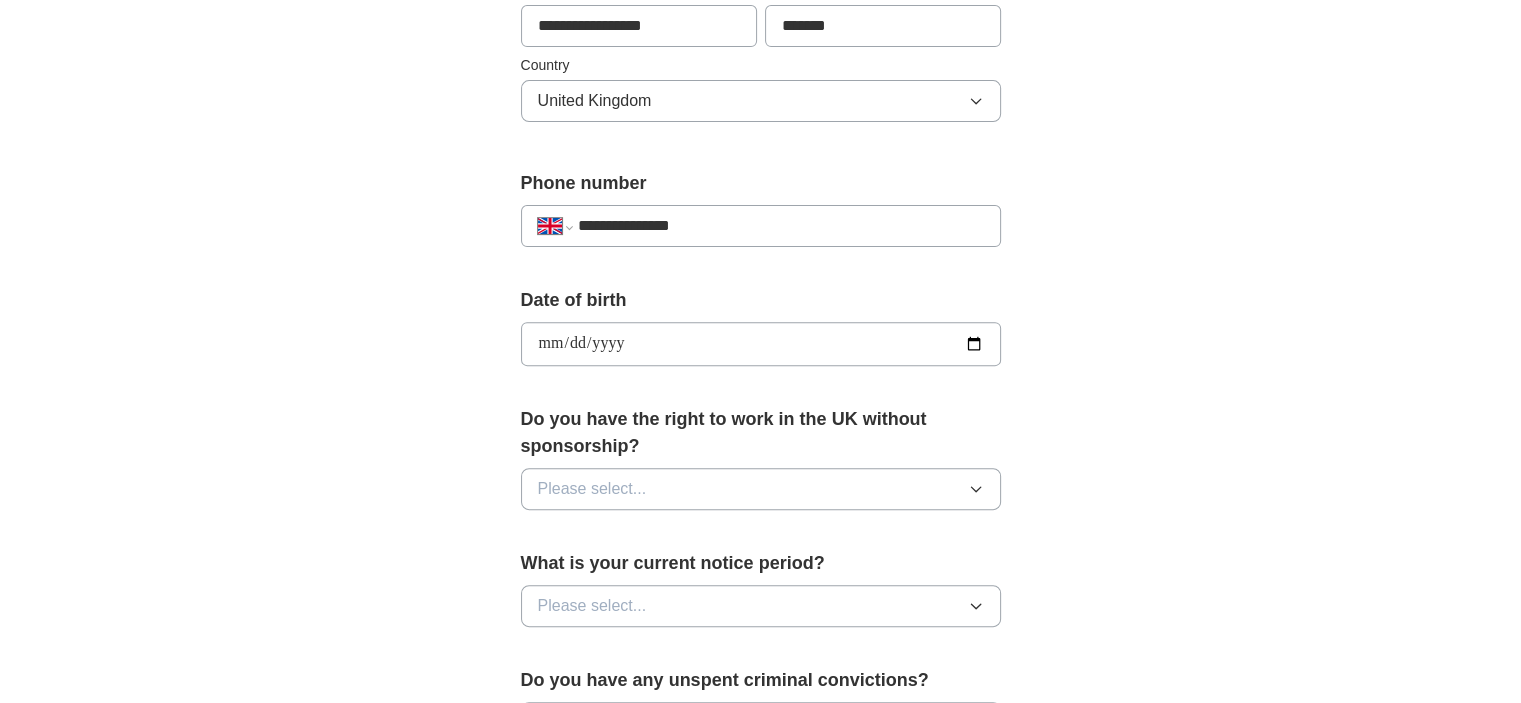 type on "**********" 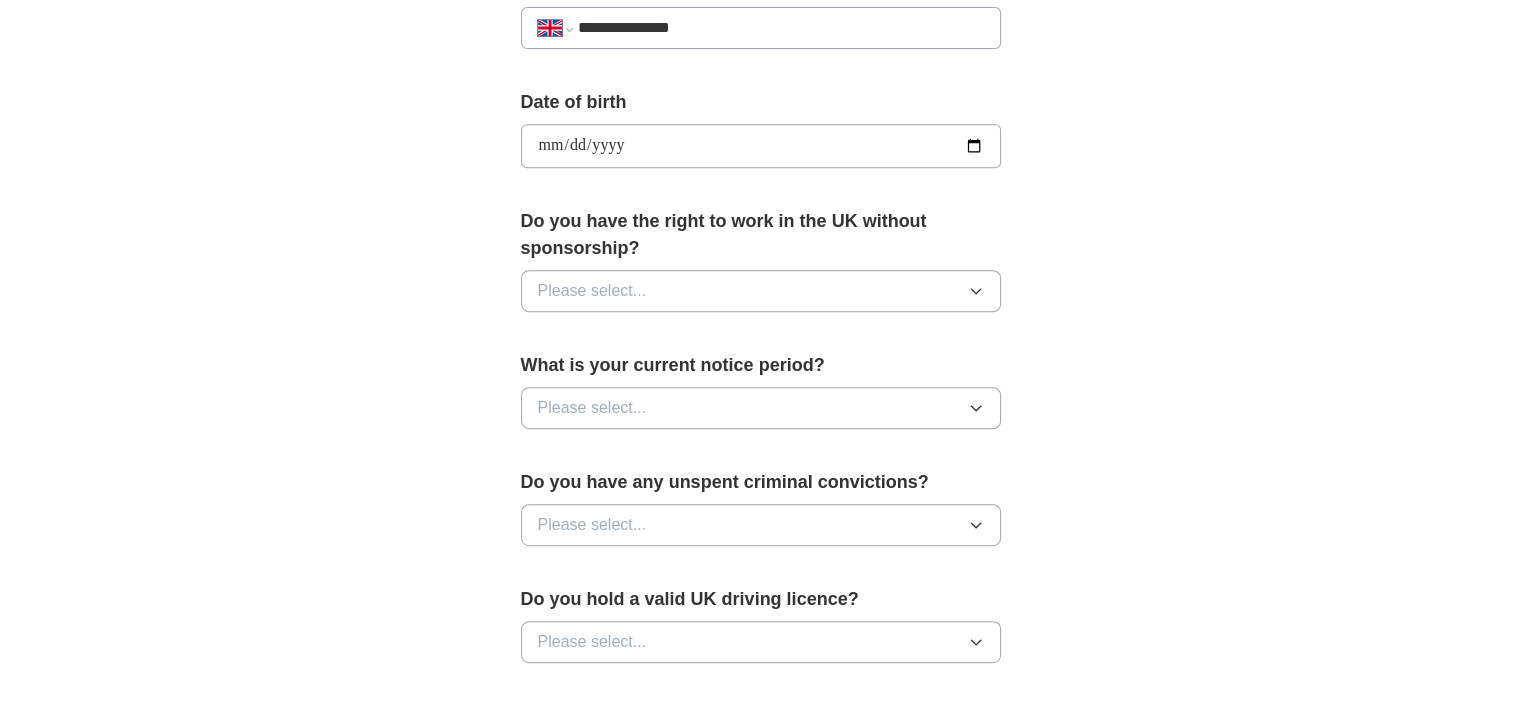 scroll, scrollTop: 840, scrollLeft: 0, axis: vertical 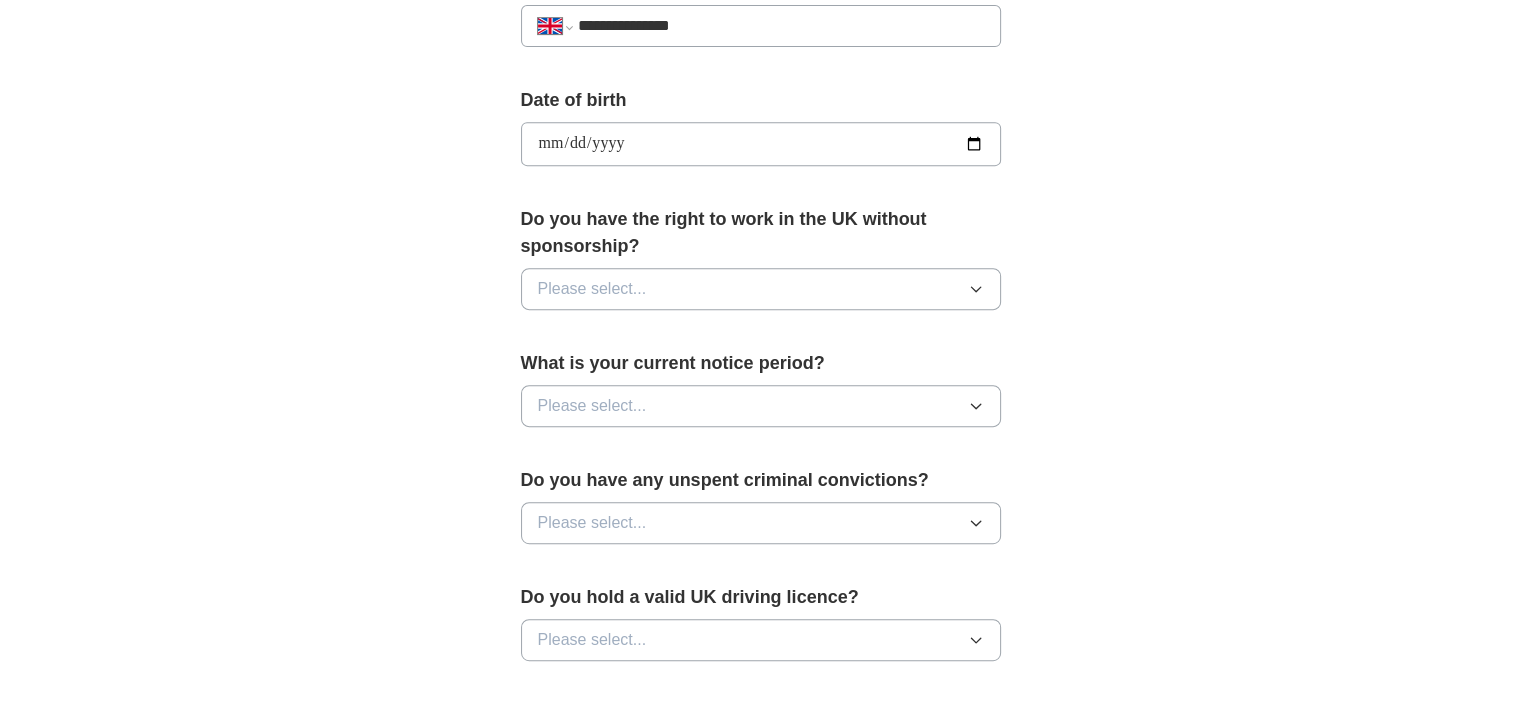 click on "Please select..." at bounding box center (761, 289) 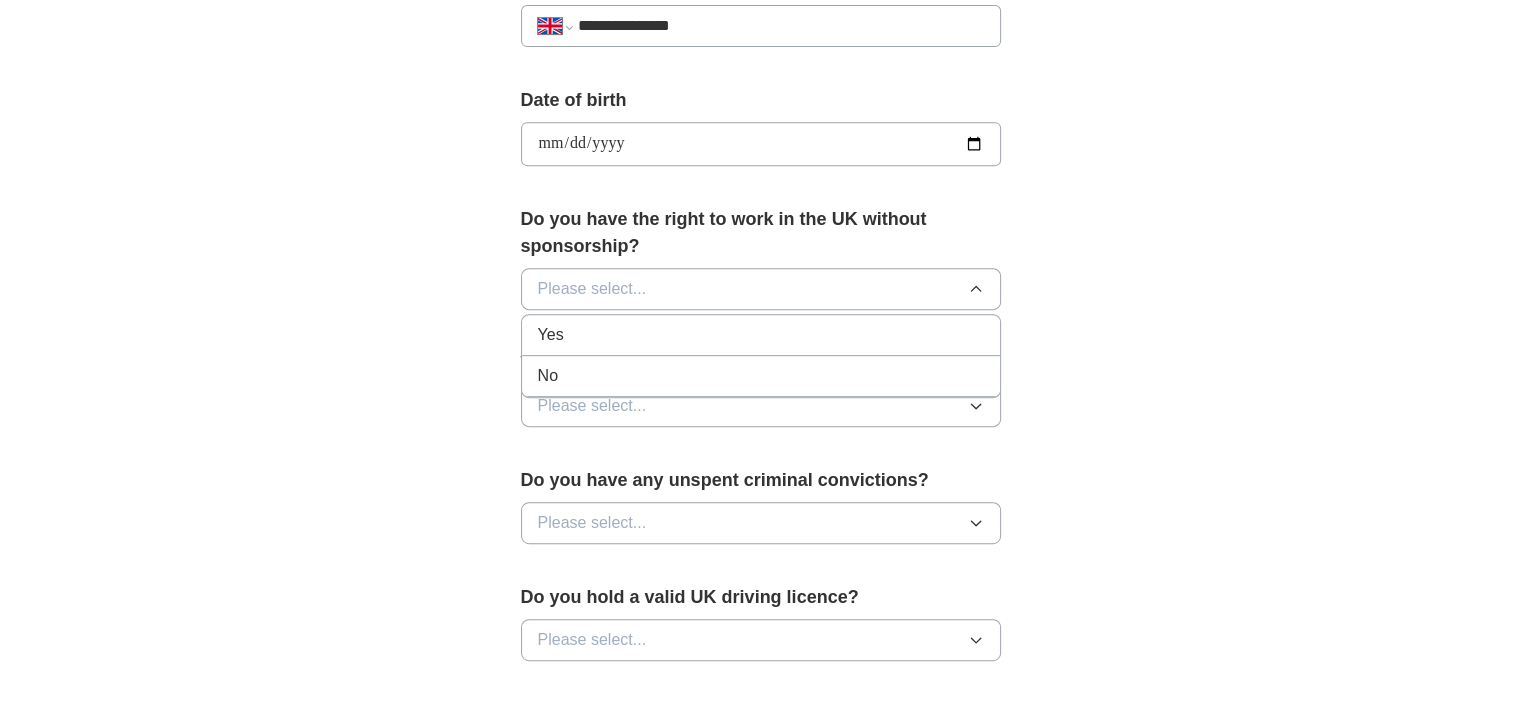 click on "Yes" at bounding box center (761, 335) 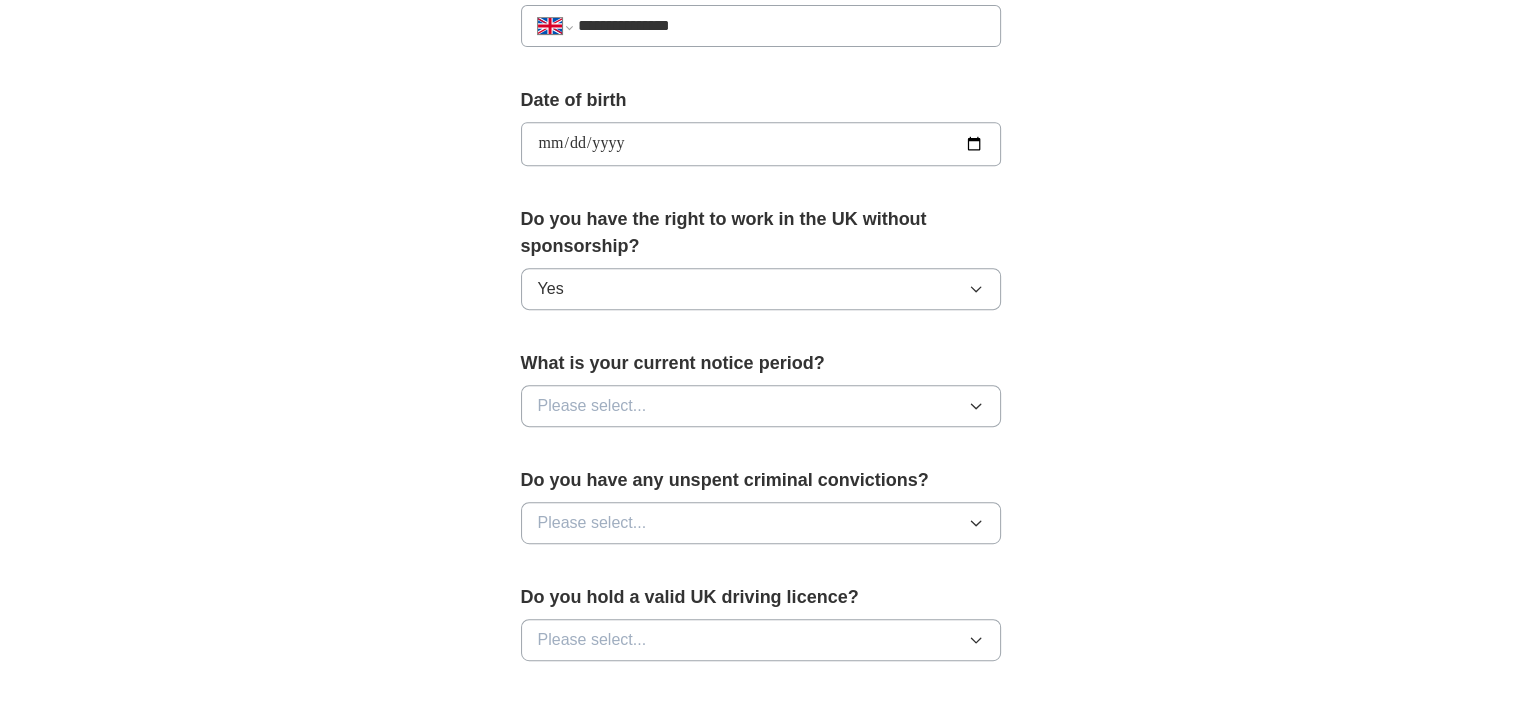 click on "Please select..." at bounding box center [761, 406] 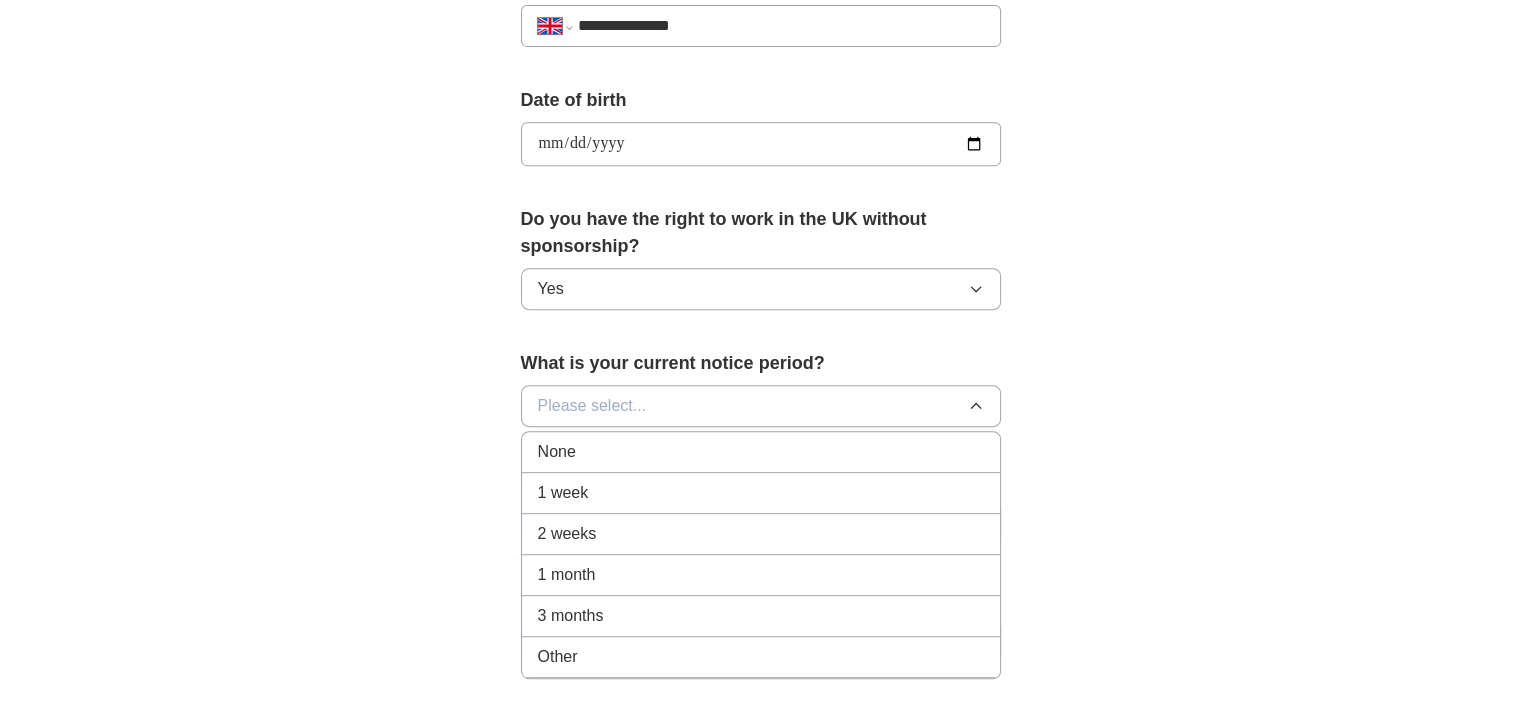 click on "1 month" at bounding box center (761, 575) 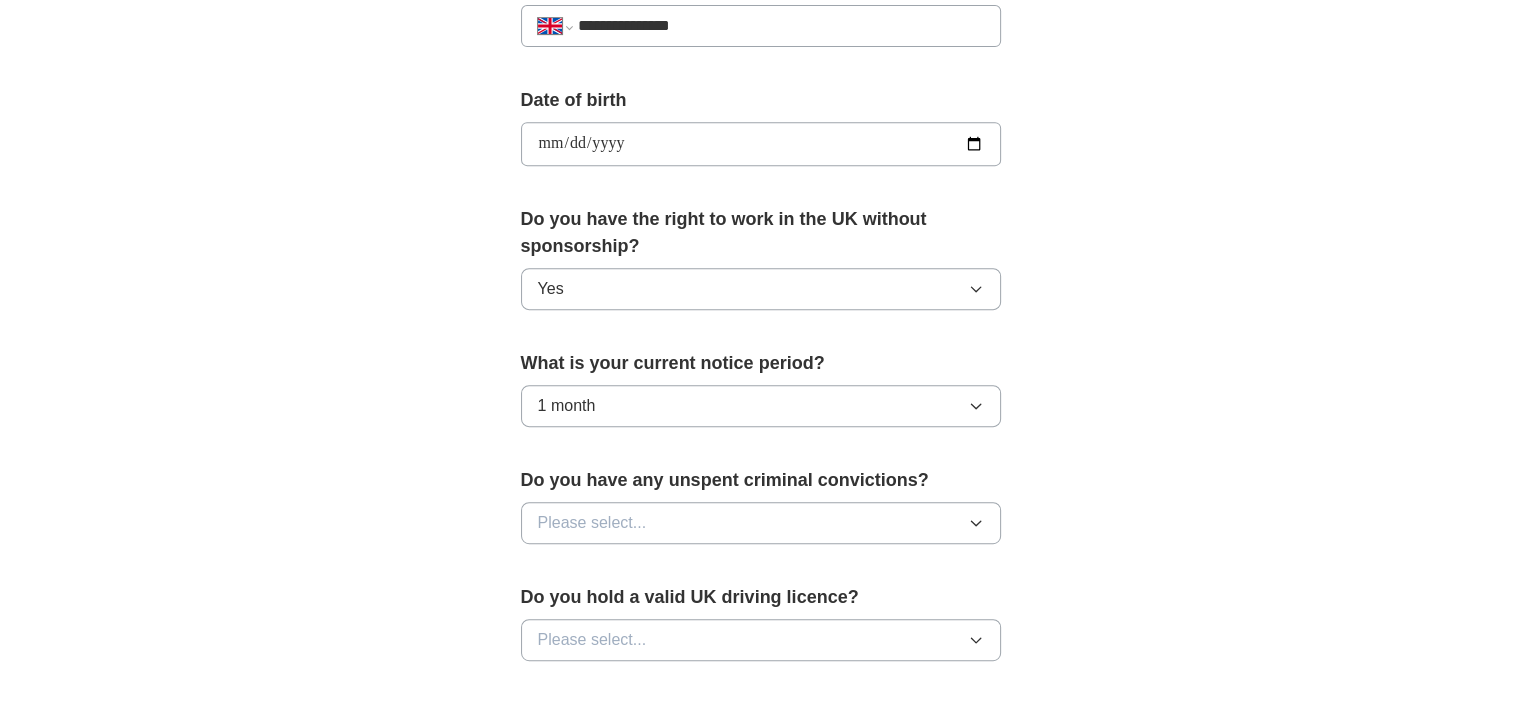 click on "Please select..." at bounding box center [592, 523] 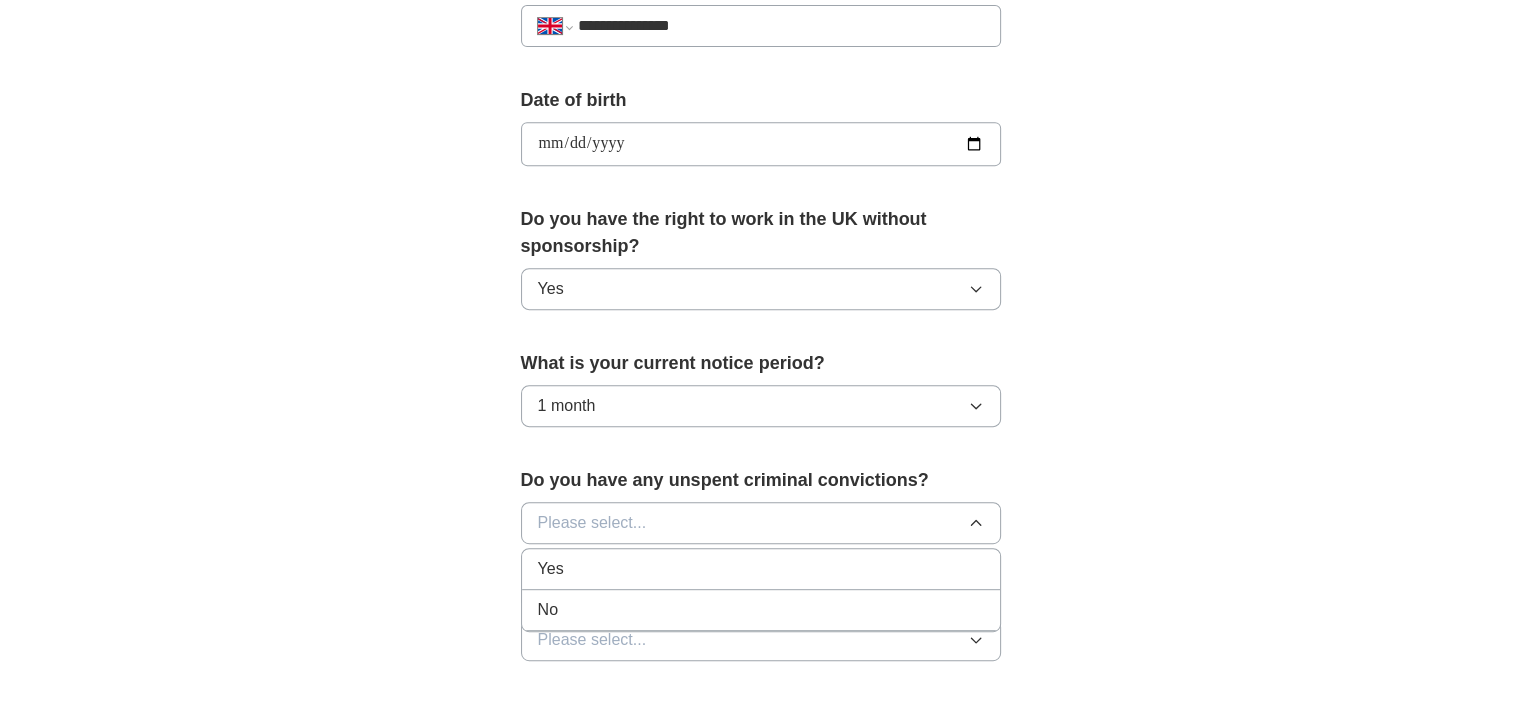 click on "No" at bounding box center (761, 610) 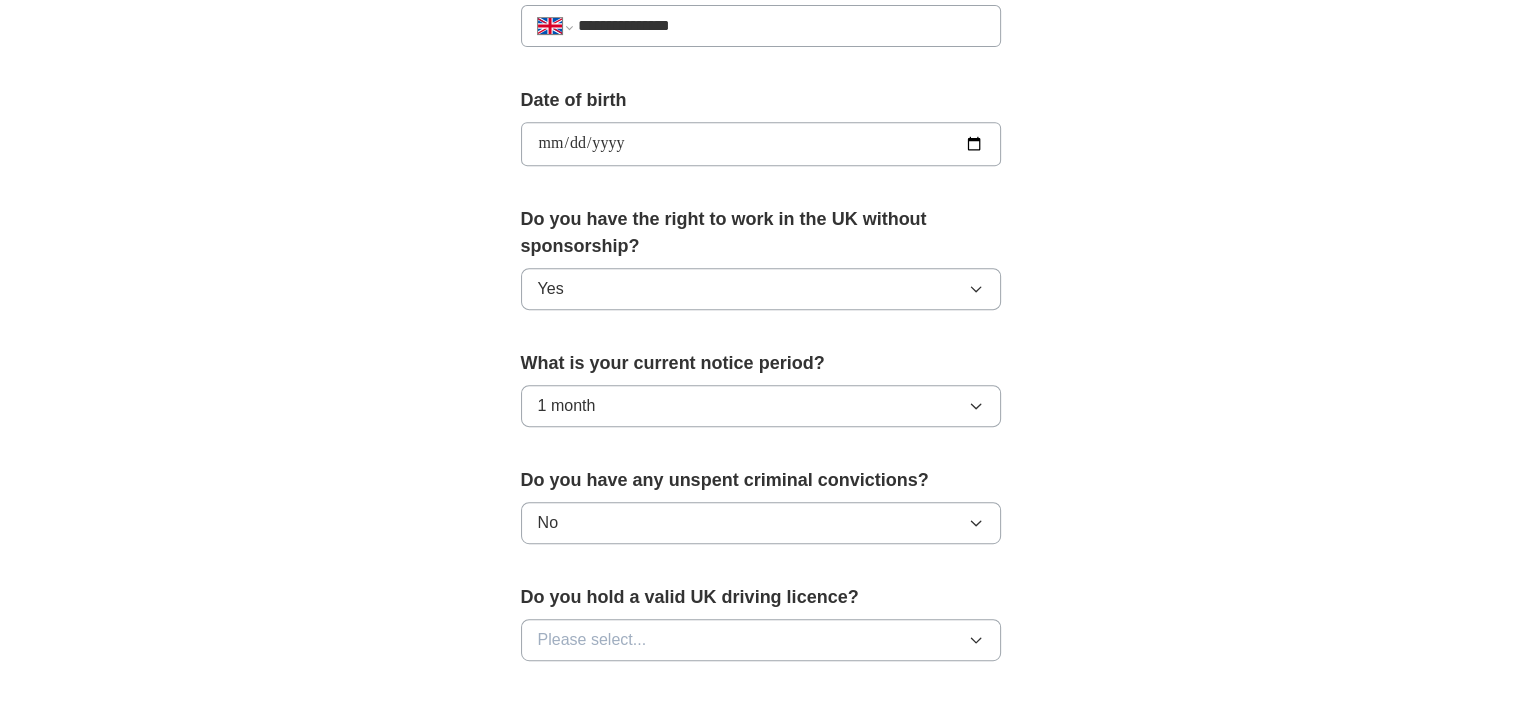 click on "**********" at bounding box center [761, 174] 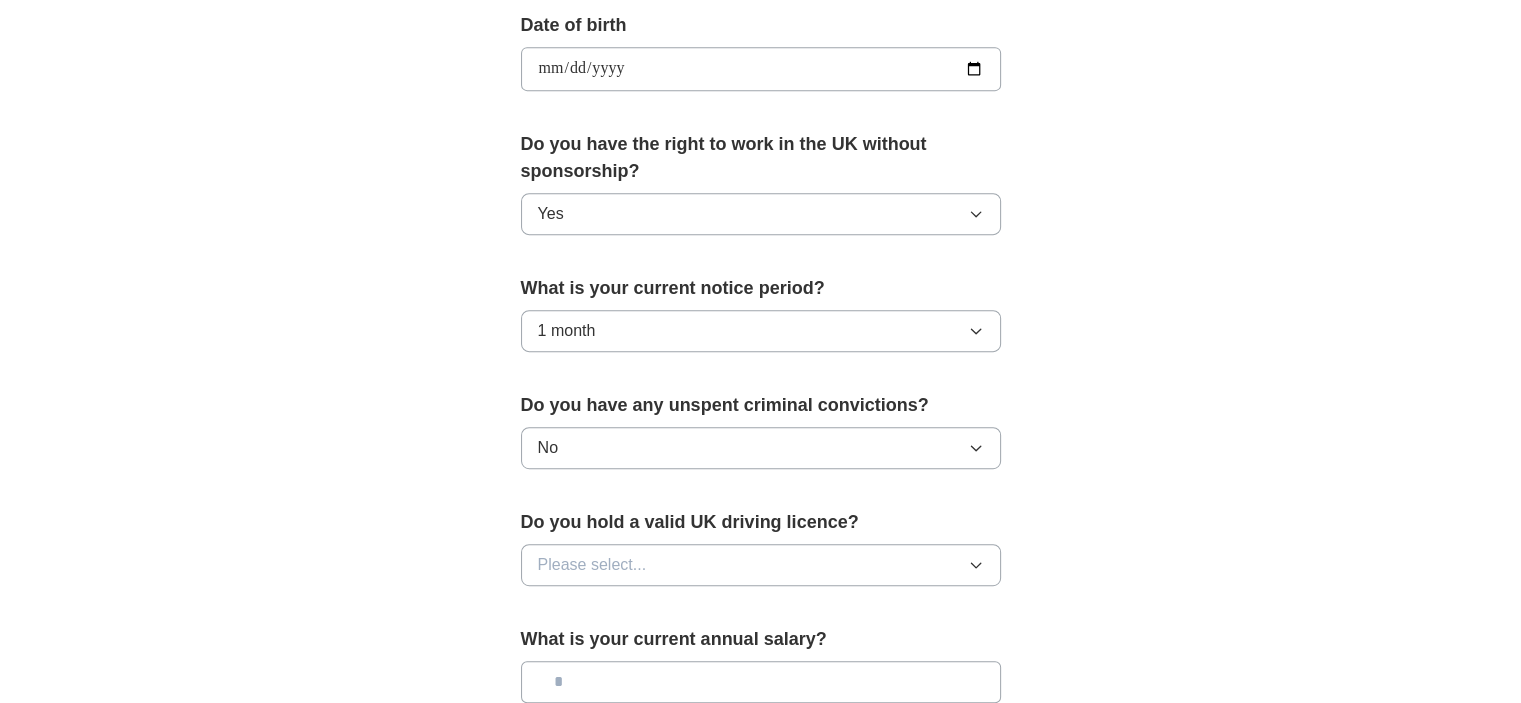 scroll, scrollTop: 920, scrollLeft: 0, axis: vertical 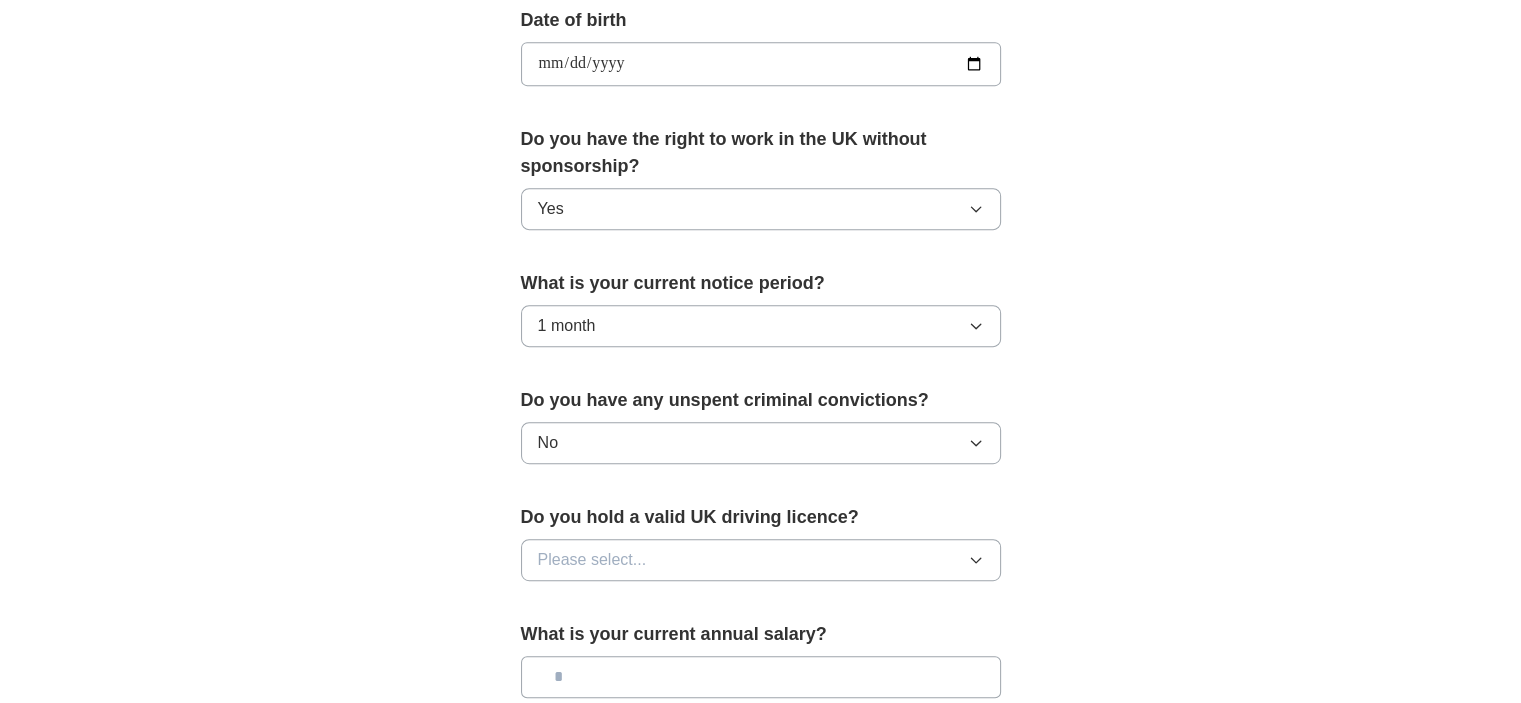 click on "Please select..." at bounding box center (592, 560) 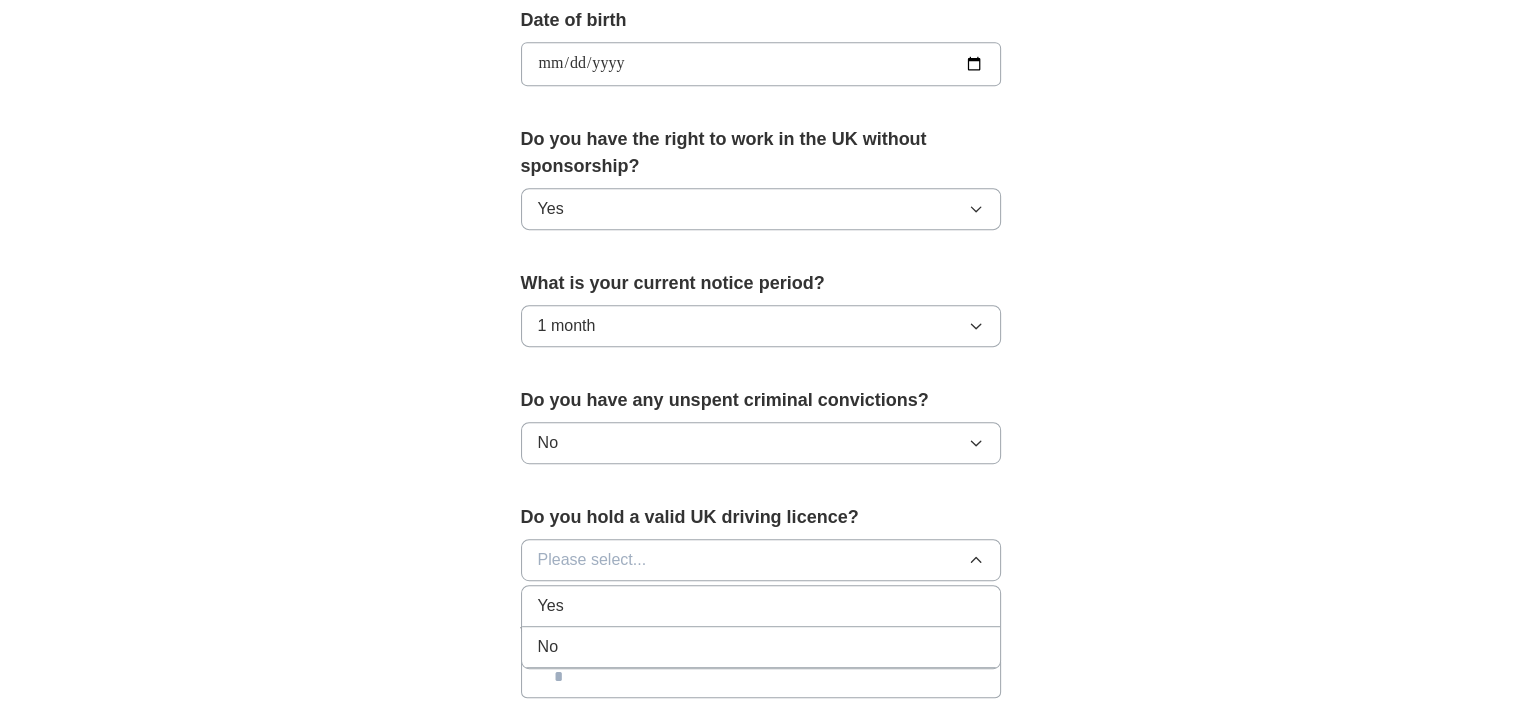 click on "No" at bounding box center (761, 647) 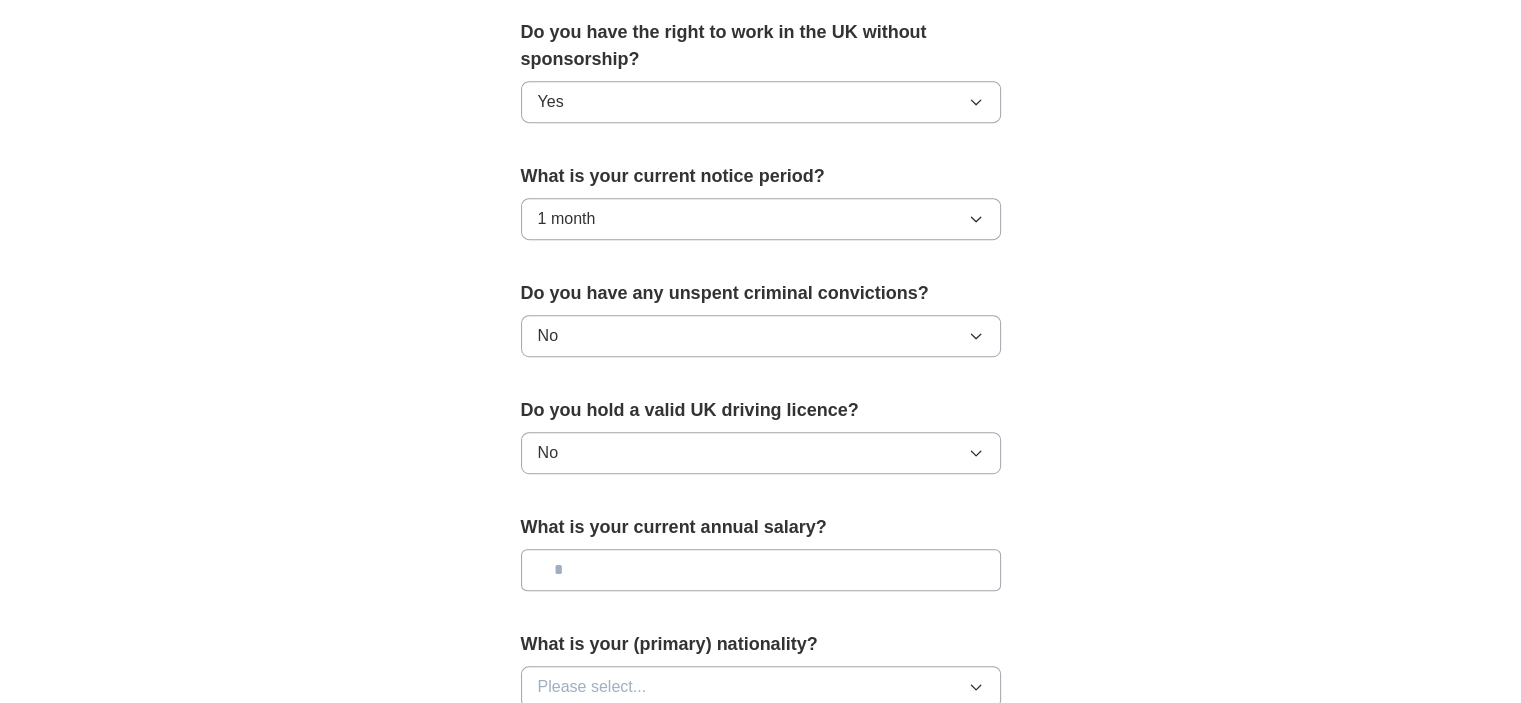scroll, scrollTop: 1200, scrollLeft: 0, axis: vertical 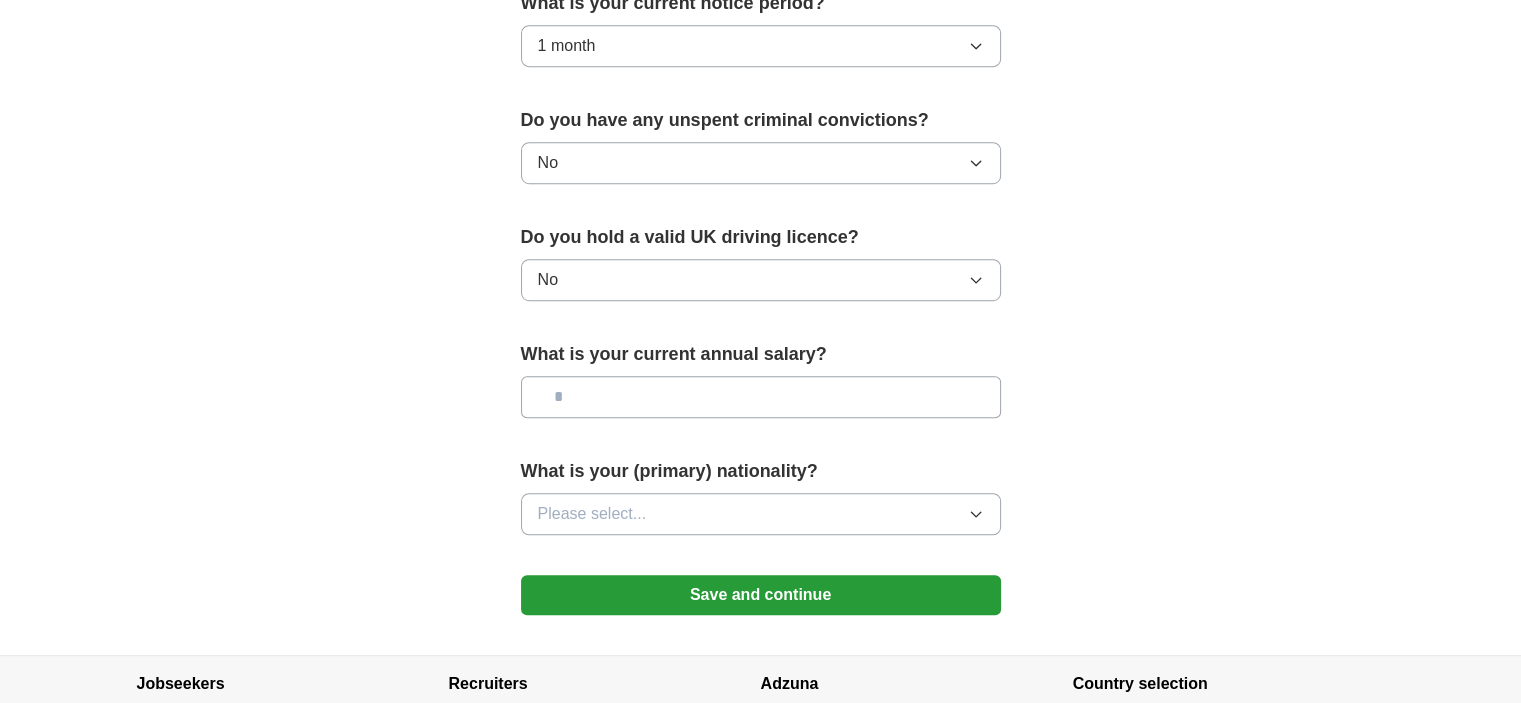 click at bounding box center [761, 397] 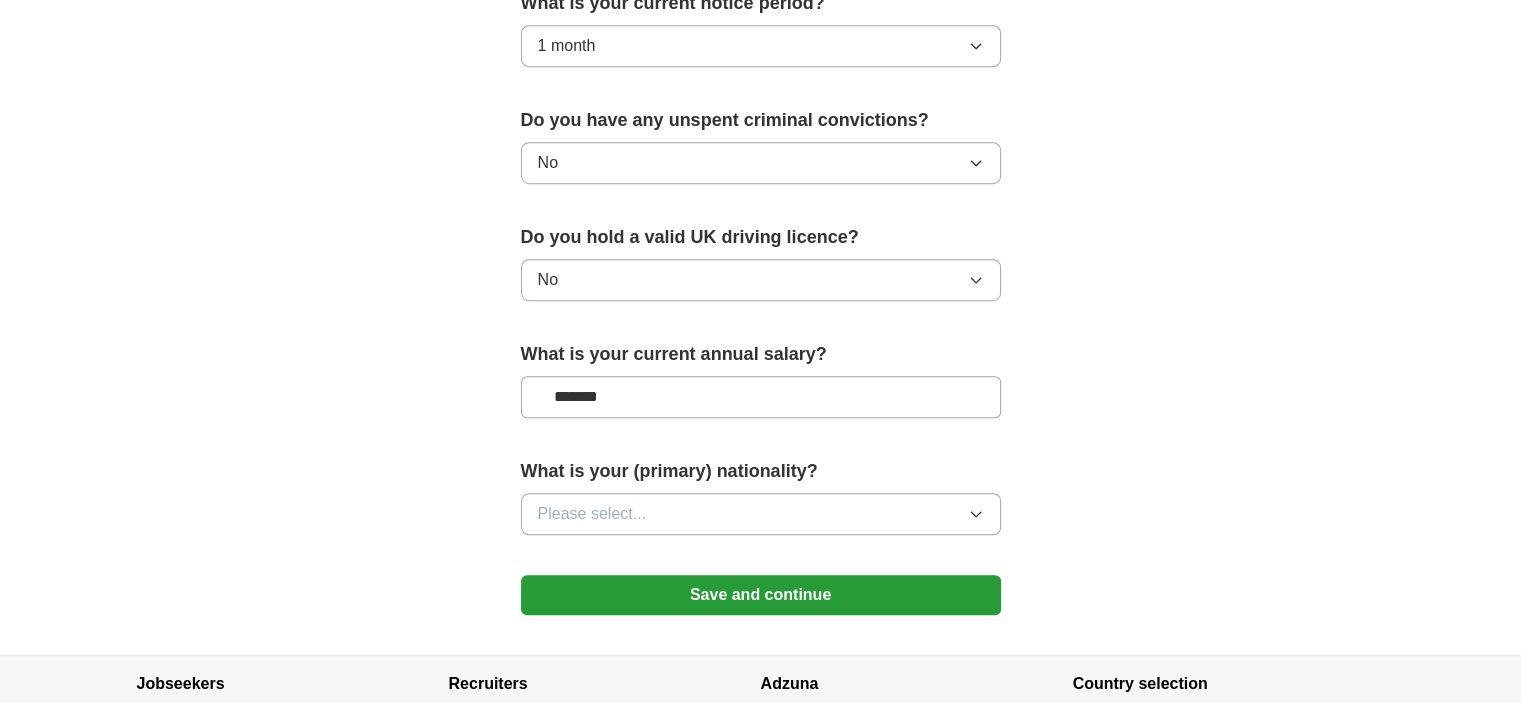 type on "*******" 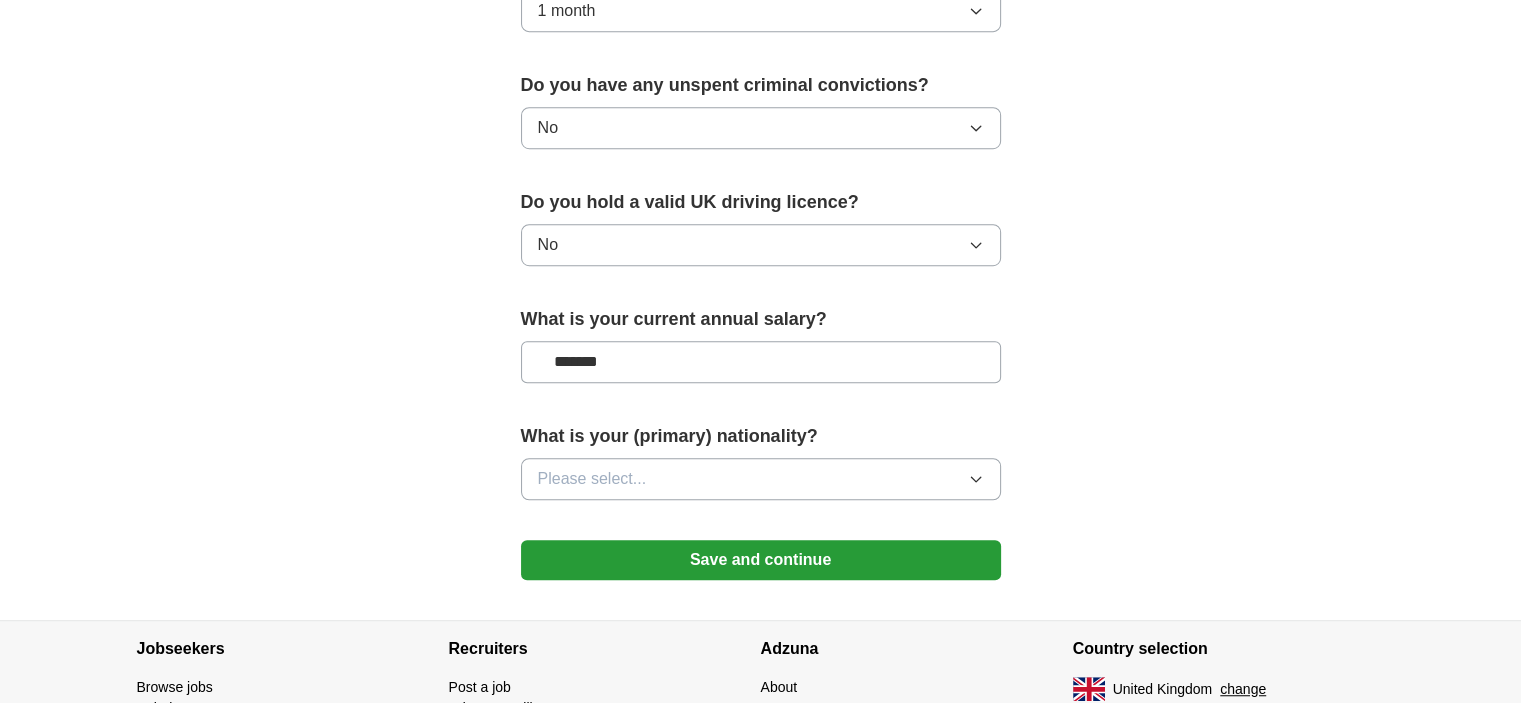 scroll, scrollTop: 1240, scrollLeft: 0, axis: vertical 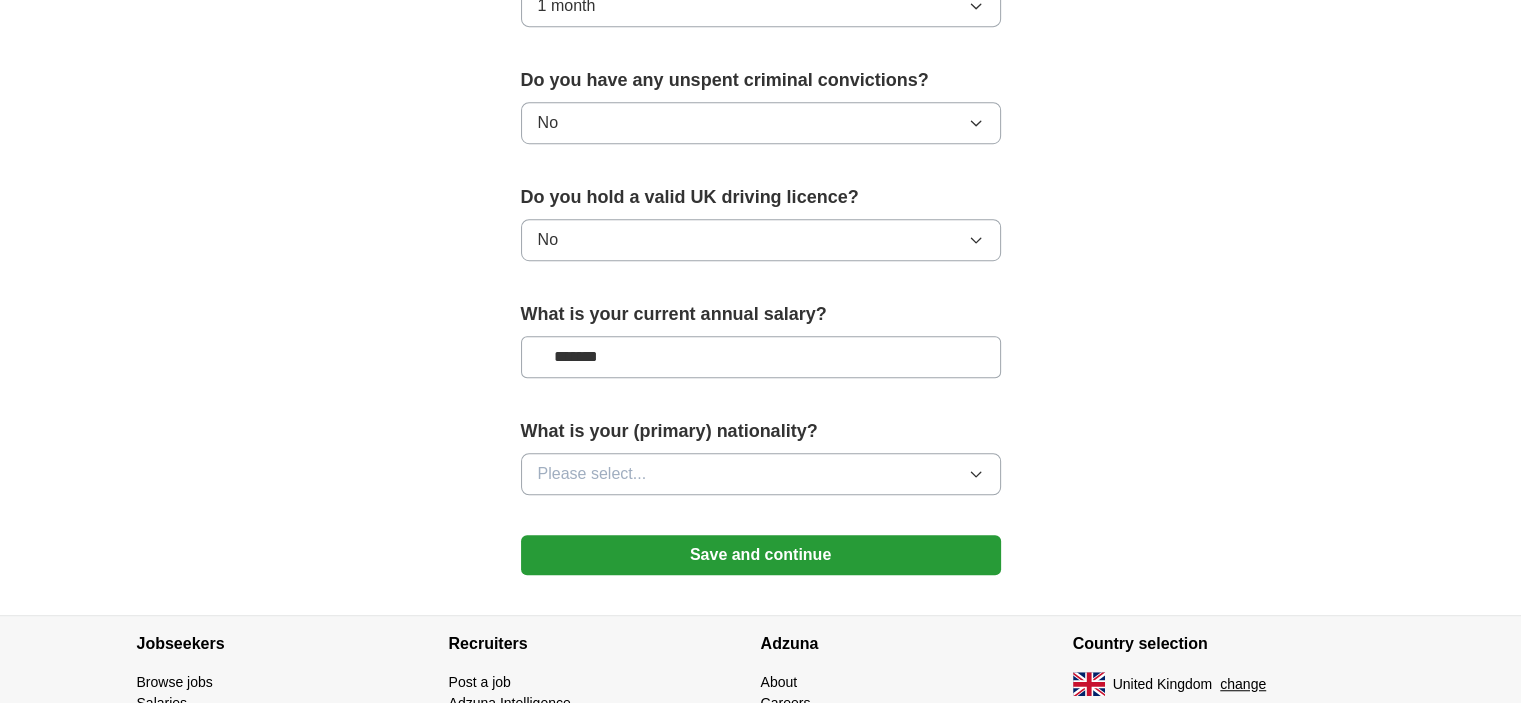 click on "Please select..." at bounding box center (592, 474) 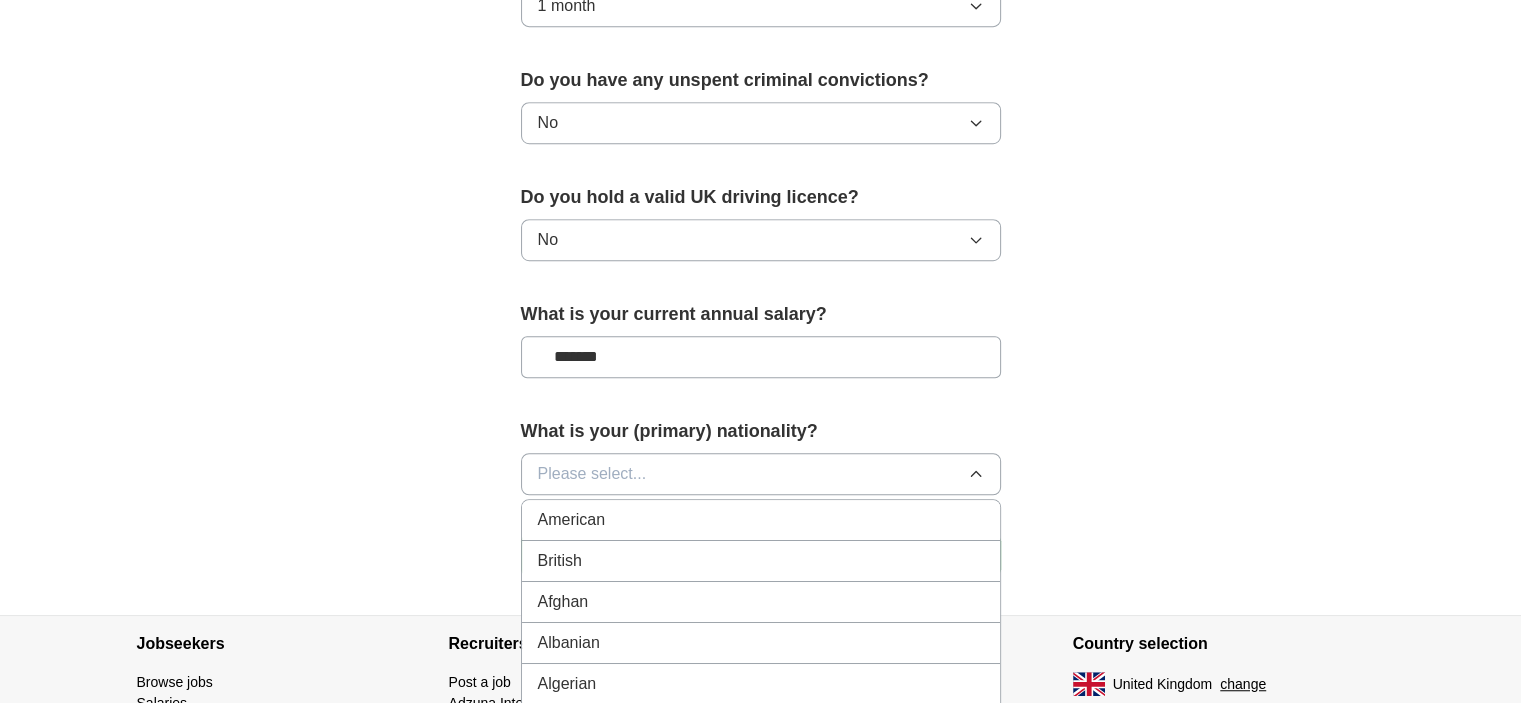 type 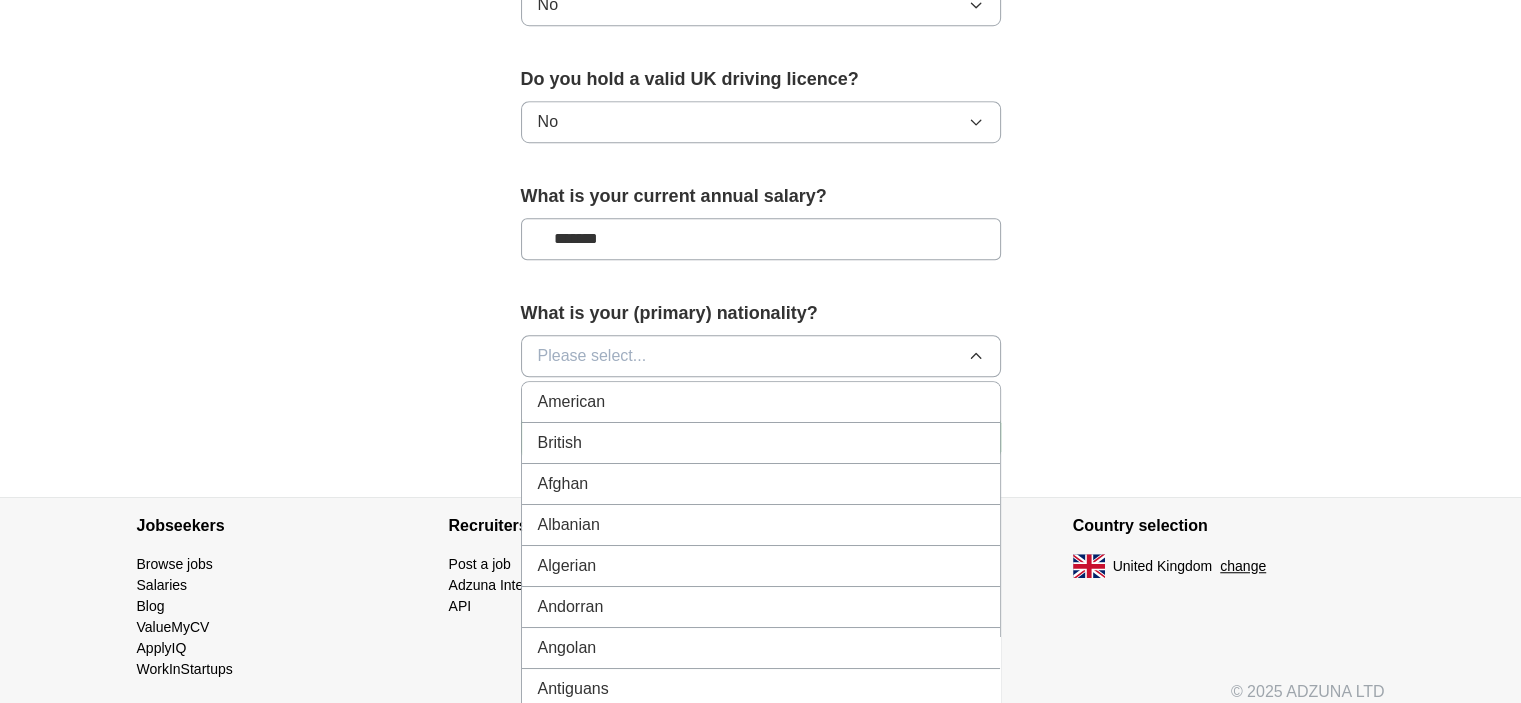 scroll, scrollTop: 1360, scrollLeft: 0, axis: vertical 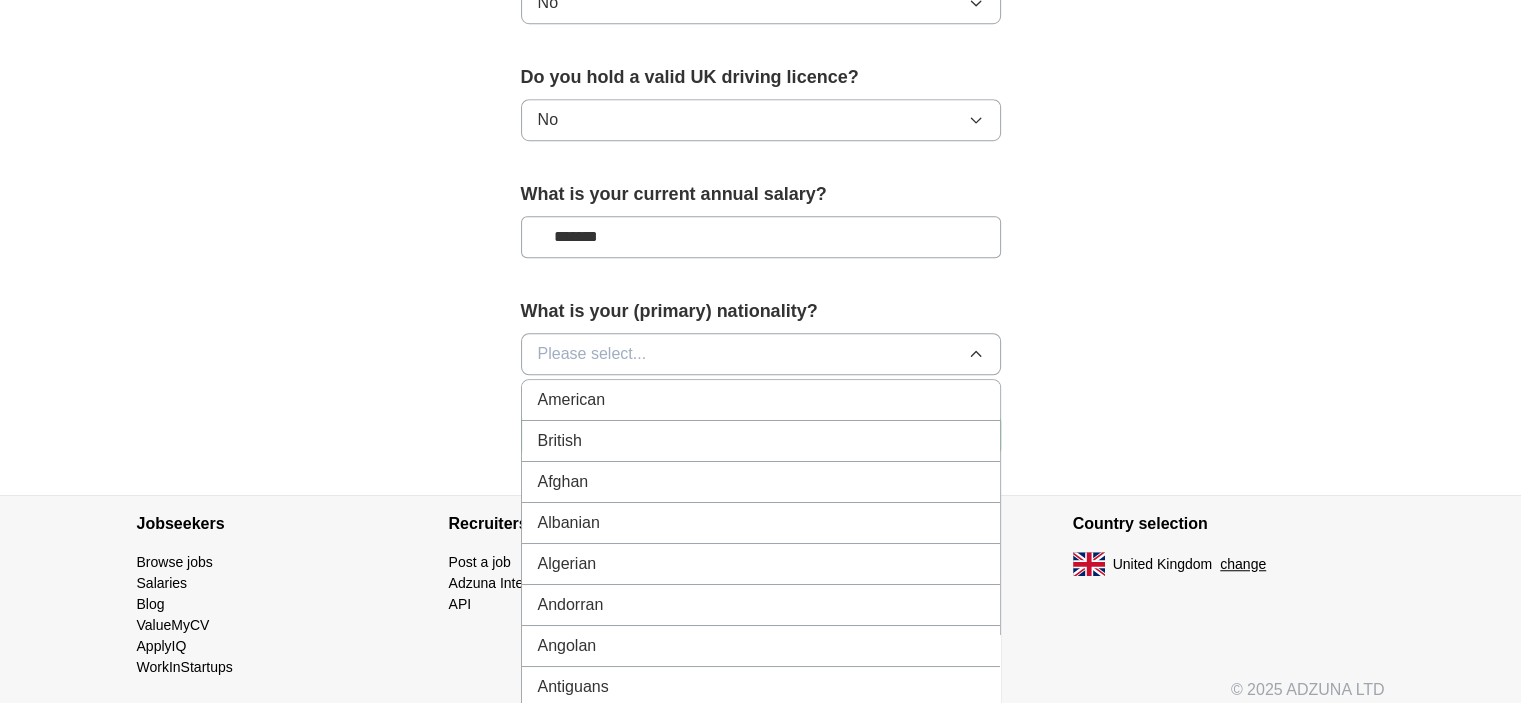click on "British" at bounding box center (761, 441) 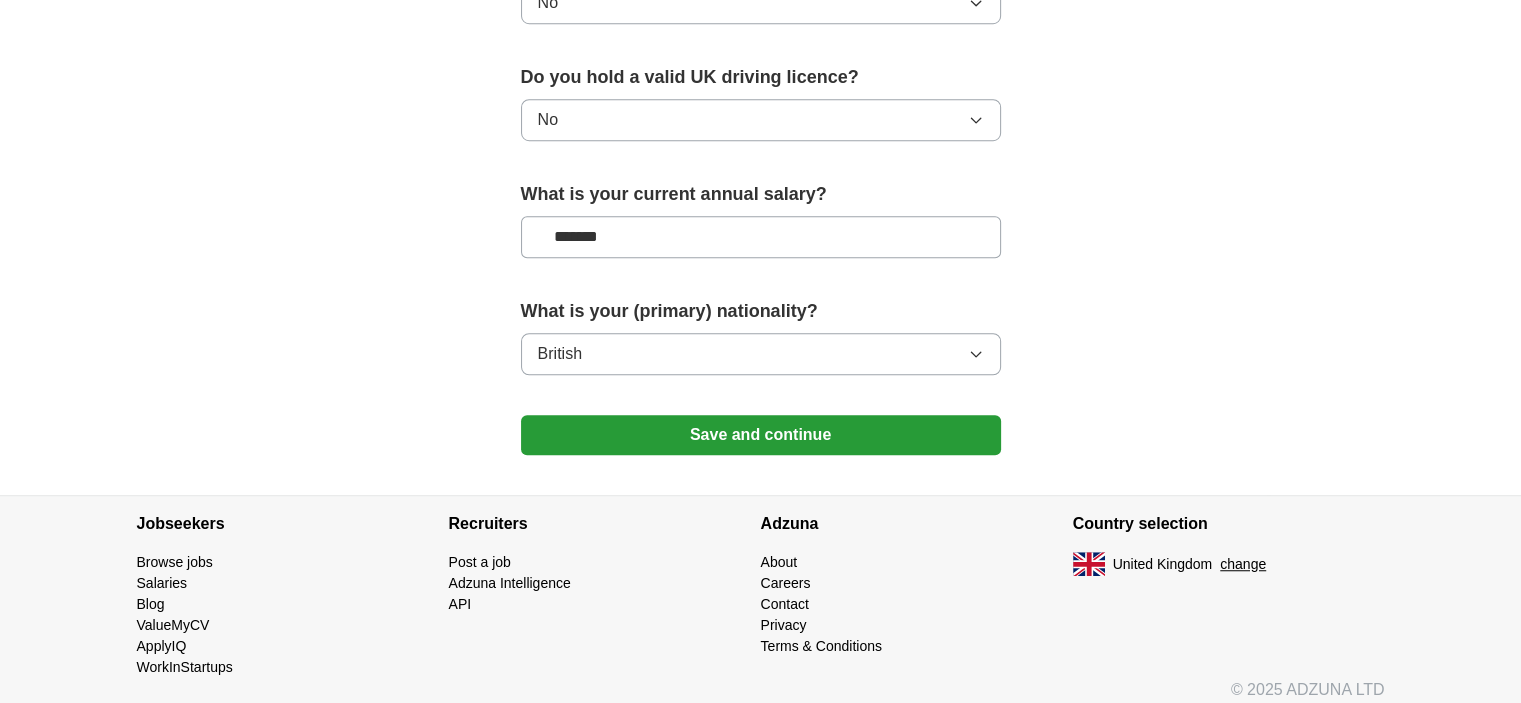 click on "Save and continue" at bounding box center (761, 435) 